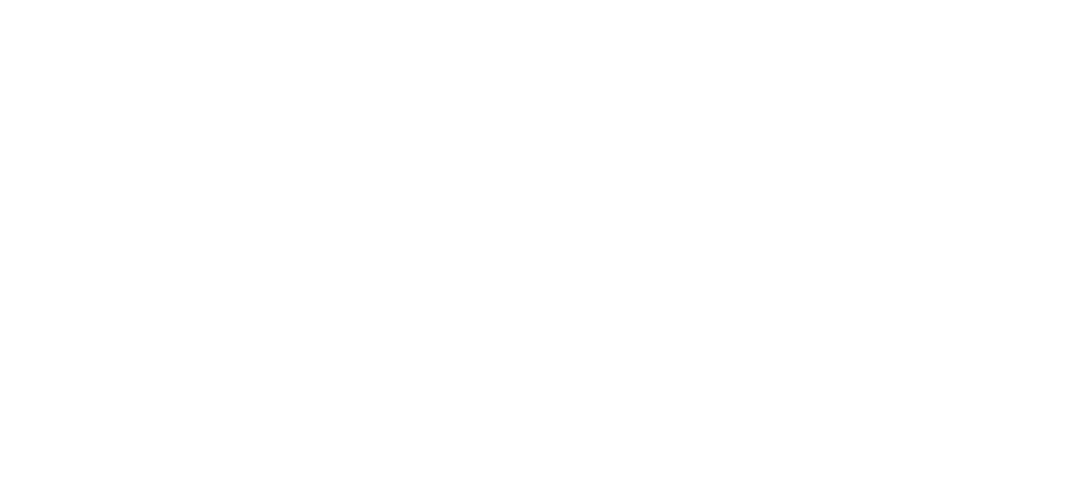 scroll, scrollTop: 0, scrollLeft: 0, axis: both 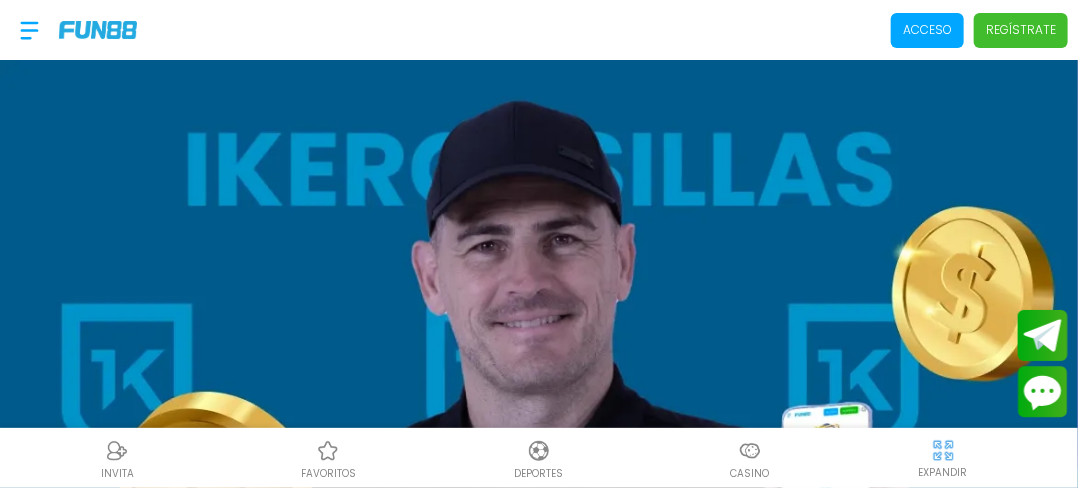 click on "Acceso" at bounding box center [927, 30] 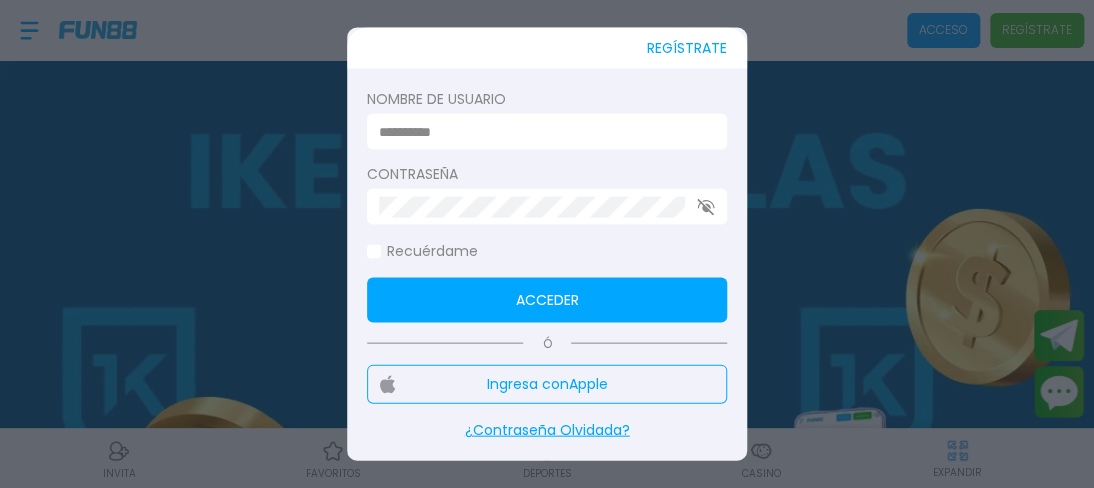 type on "**********" 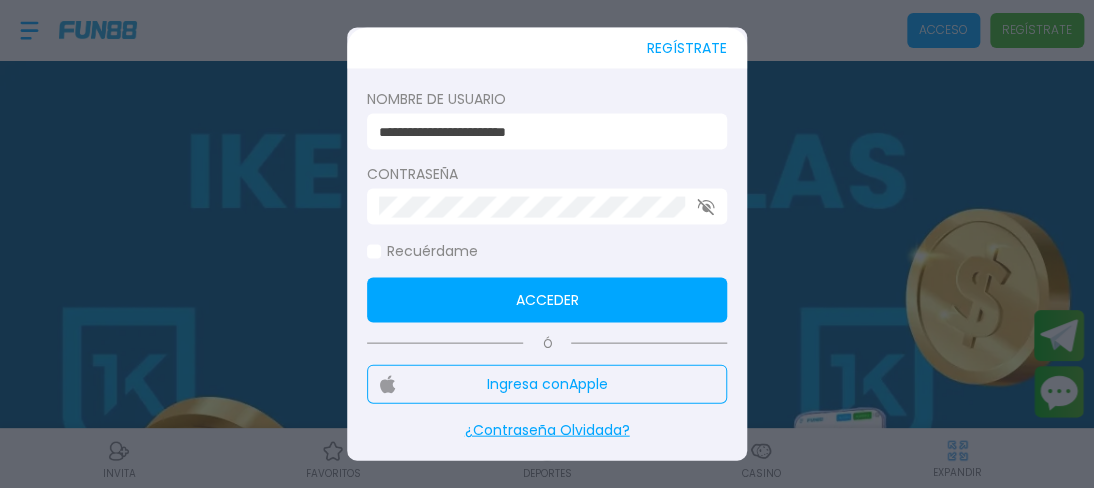 click on "Acceder" at bounding box center [547, 300] 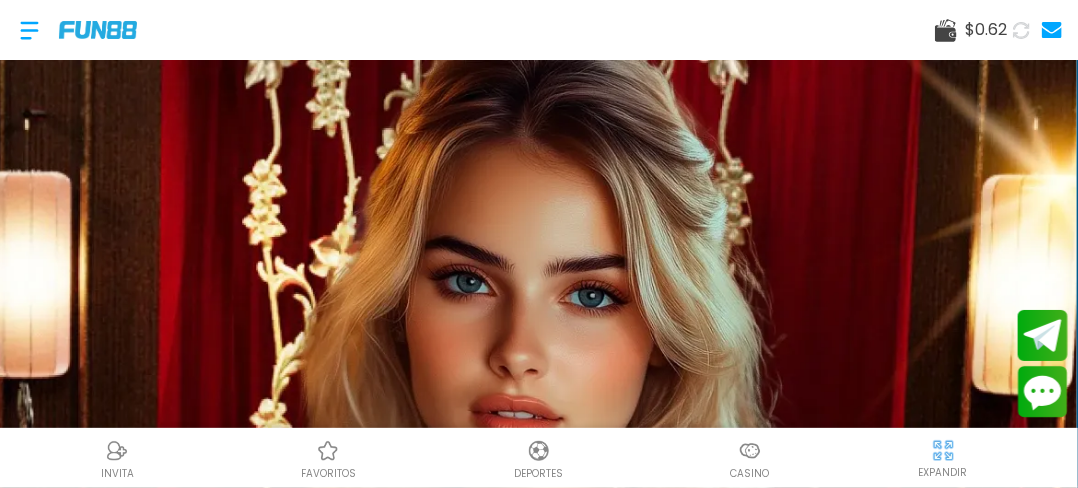 click at bounding box center [29, 30] 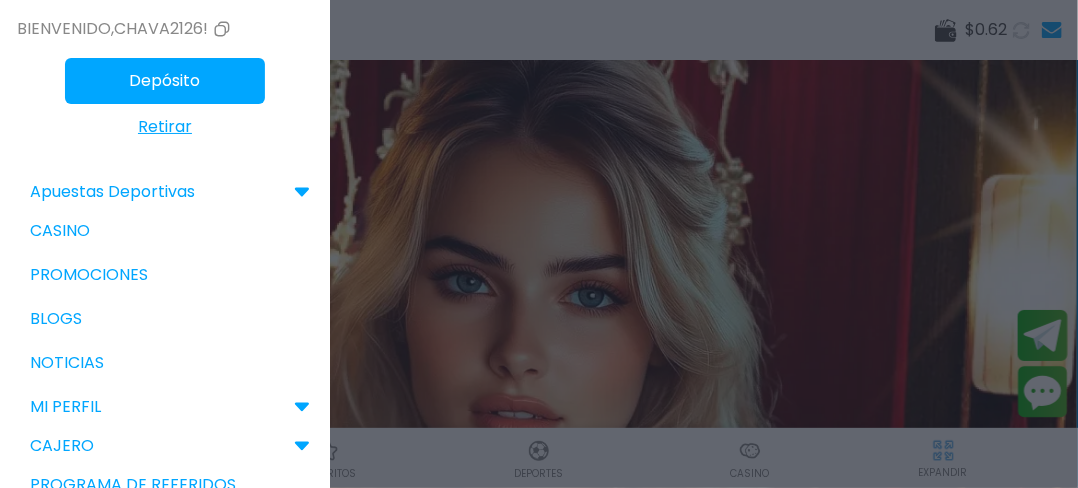 click on "Casino" at bounding box center (165, 231) 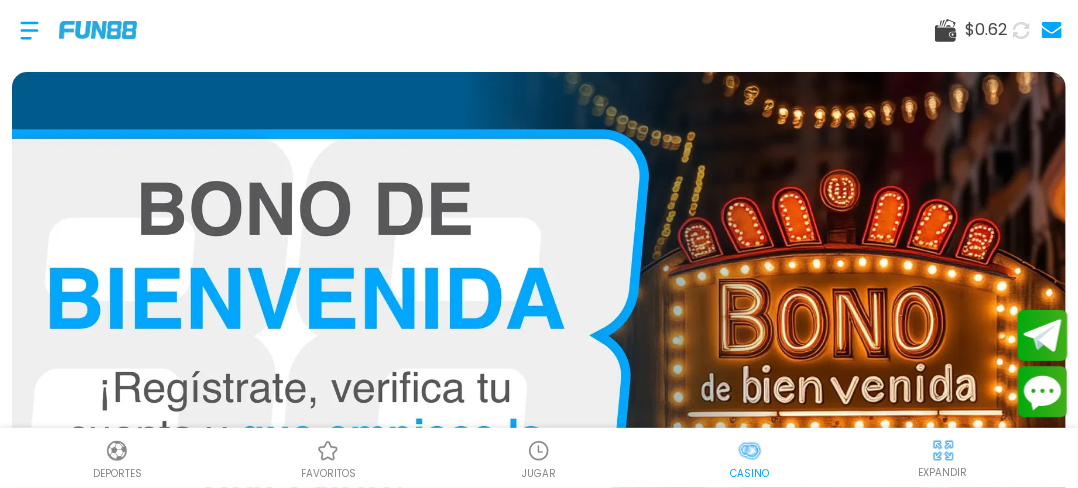 scroll, scrollTop: 0, scrollLeft: 4, axis: horizontal 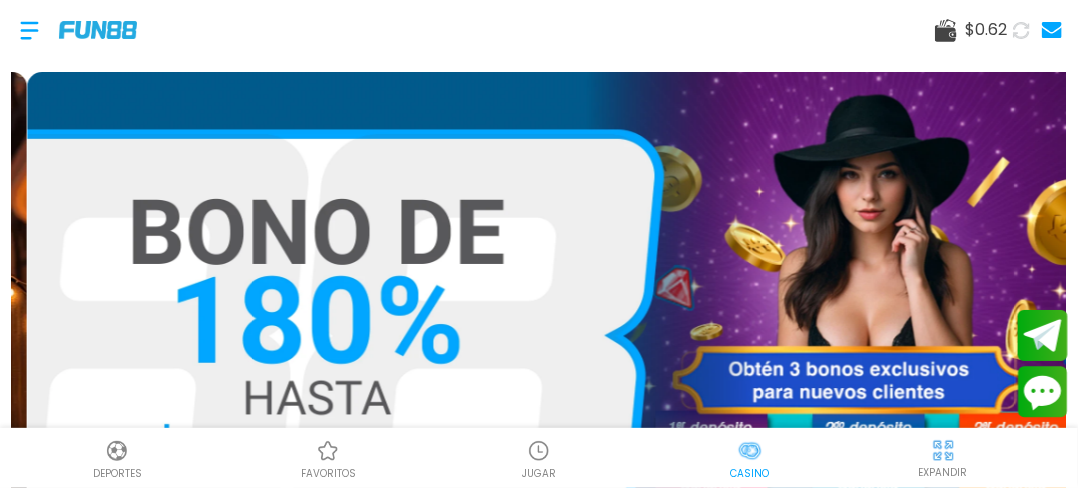 click at bounding box center [554, 335] 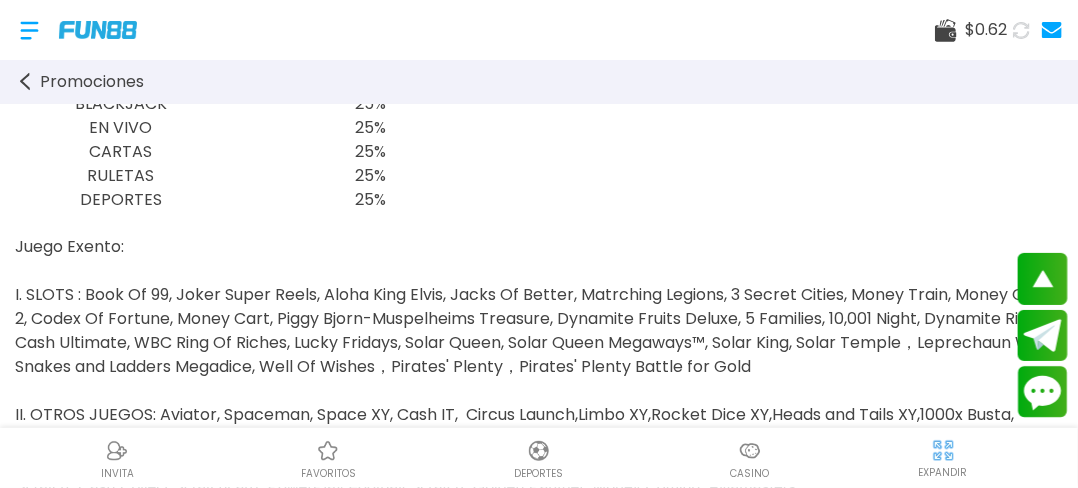 scroll, scrollTop: 1160, scrollLeft: 0, axis: vertical 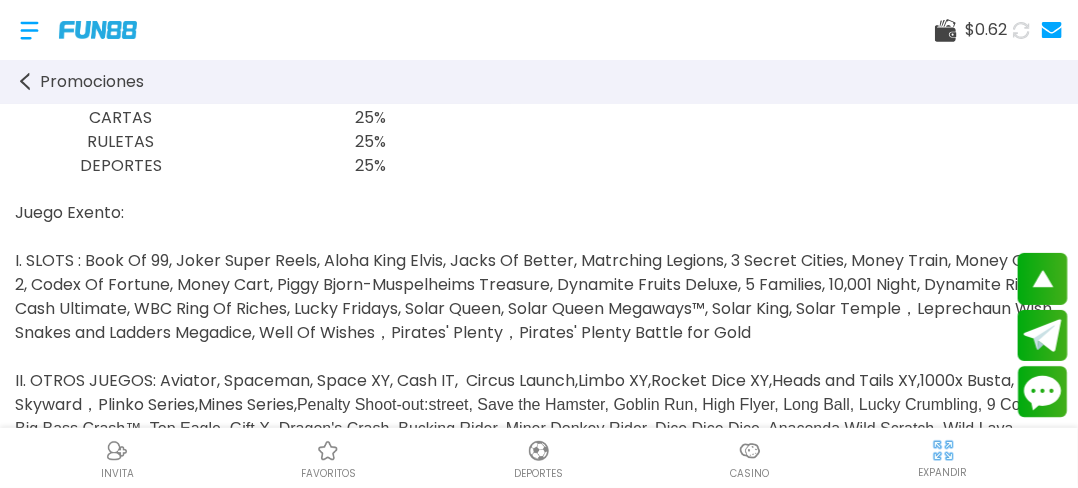 click 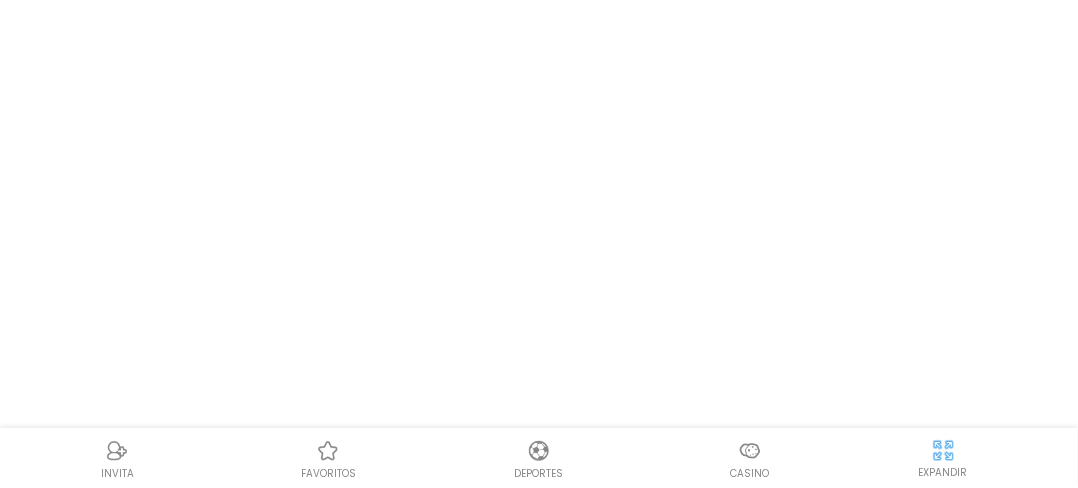 scroll, scrollTop: 0, scrollLeft: 0, axis: both 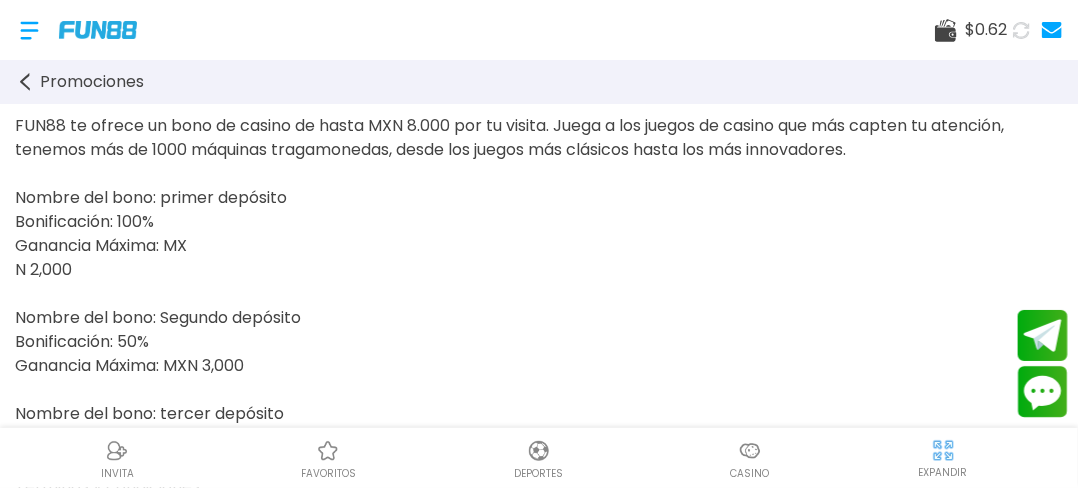 click on "Promociones" at bounding box center [92, 82] 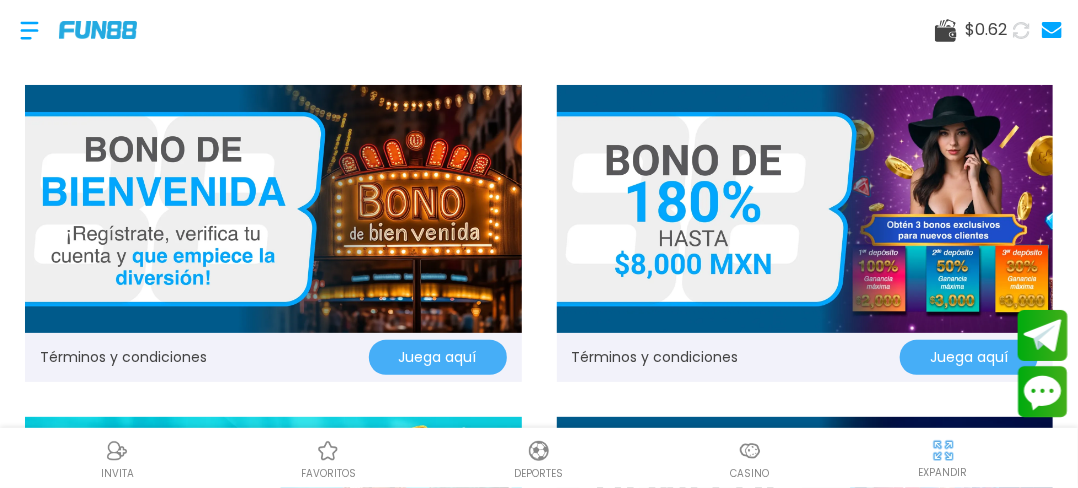 click at bounding box center (273, 209) 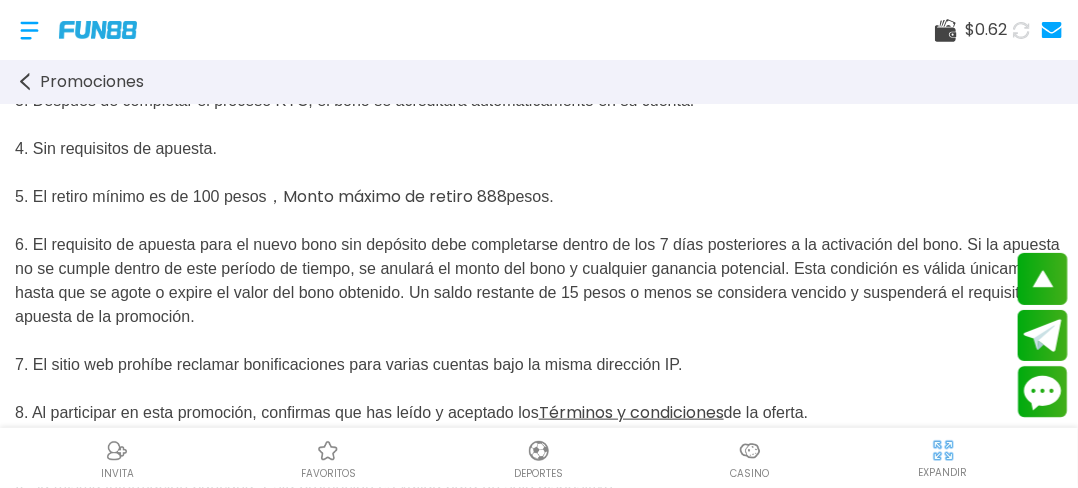 scroll, scrollTop: 840, scrollLeft: 0, axis: vertical 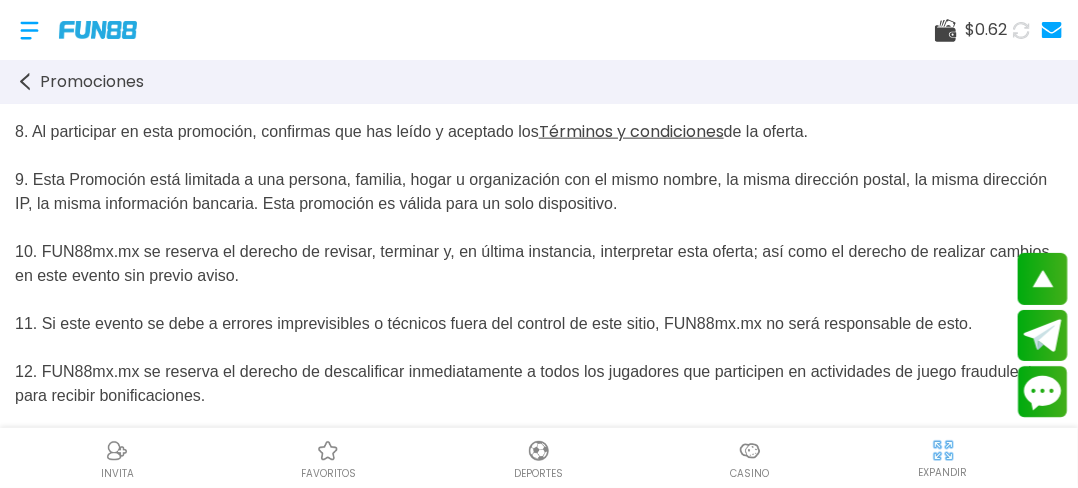click 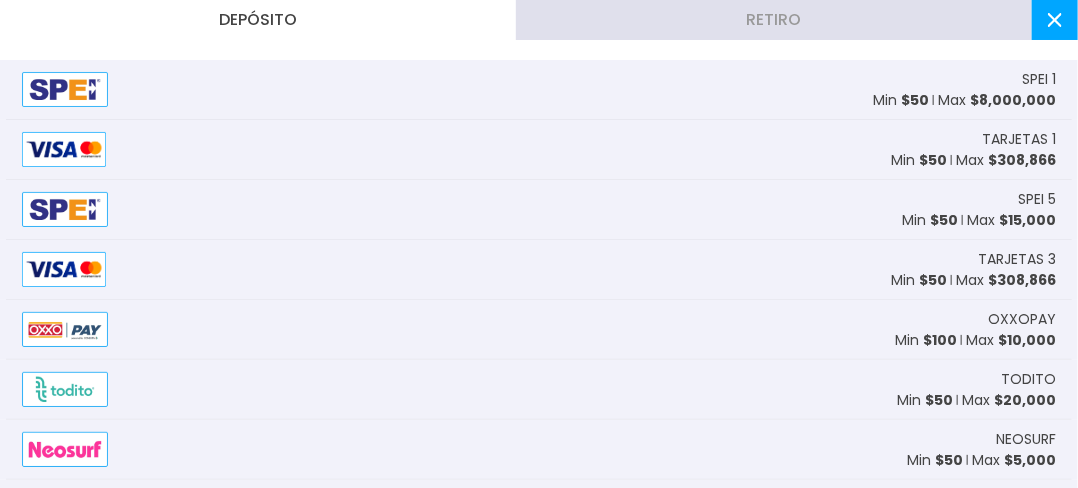 click 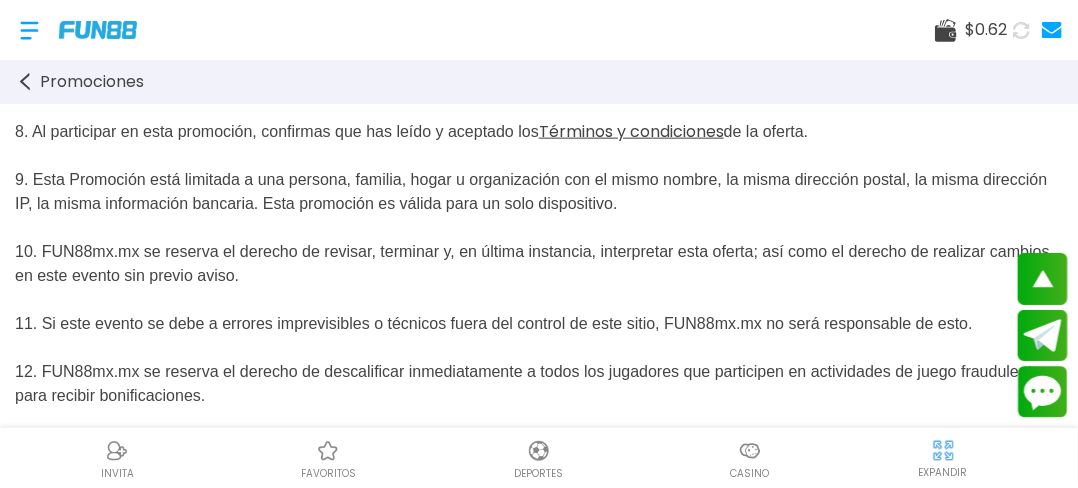 click at bounding box center (29, 30) 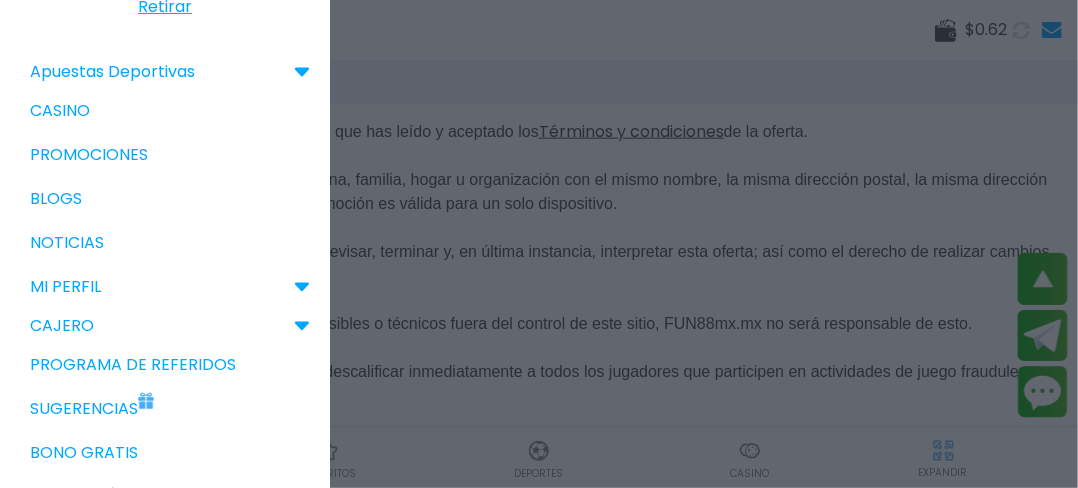 click on "Sugerencias" at bounding box center [165, 409] 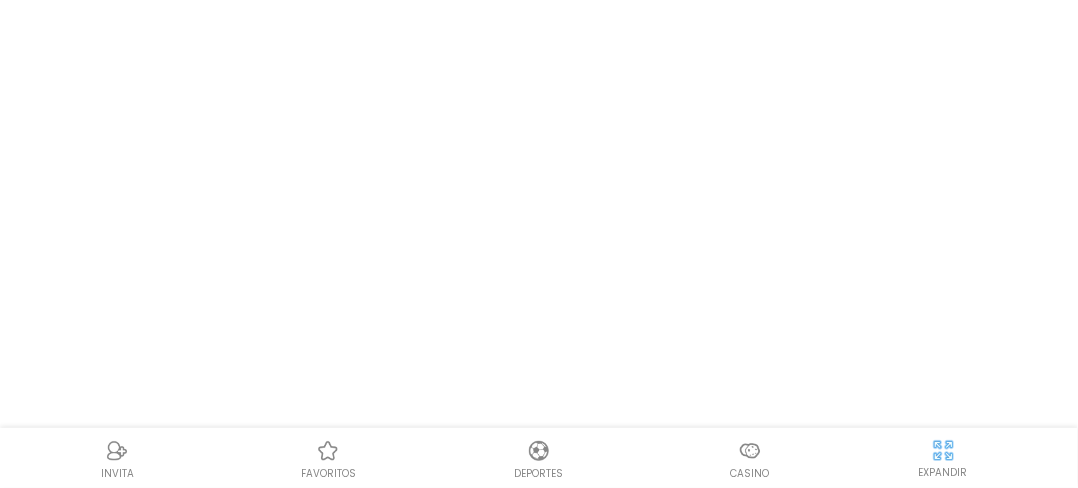 scroll, scrollTop: 0, scrollLeft: 0, axis: both 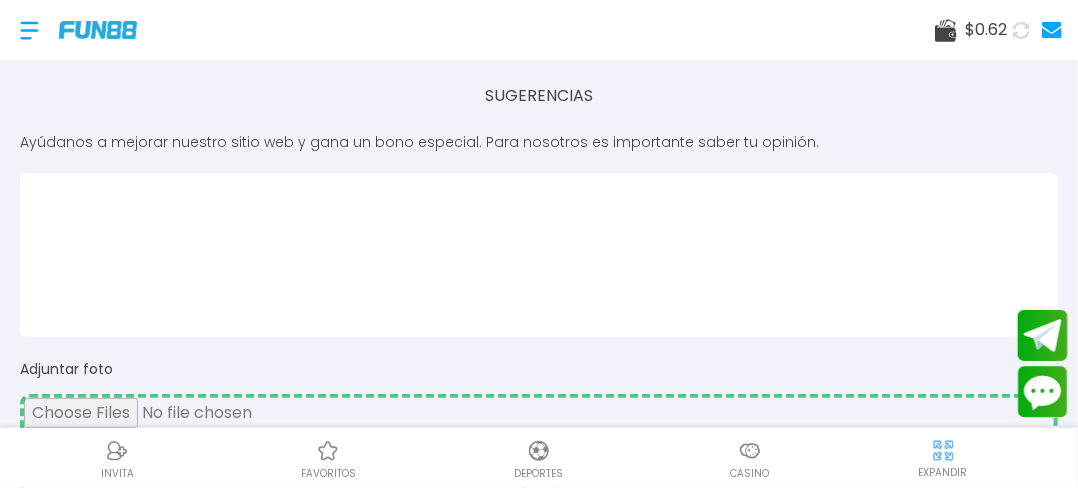 click at bounding box center [539, 255] 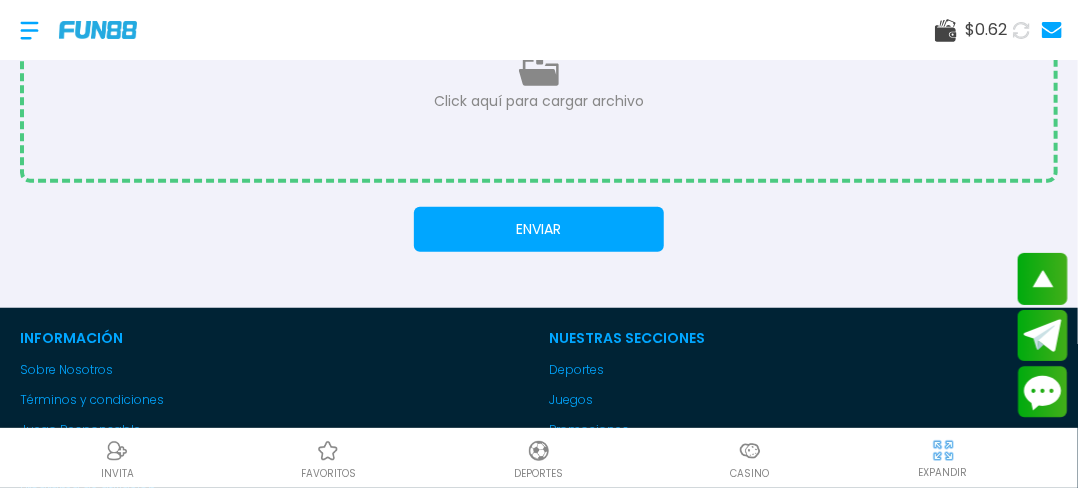 scroll, scrollTop: 440, scrollLeft: 0, axis: vertical 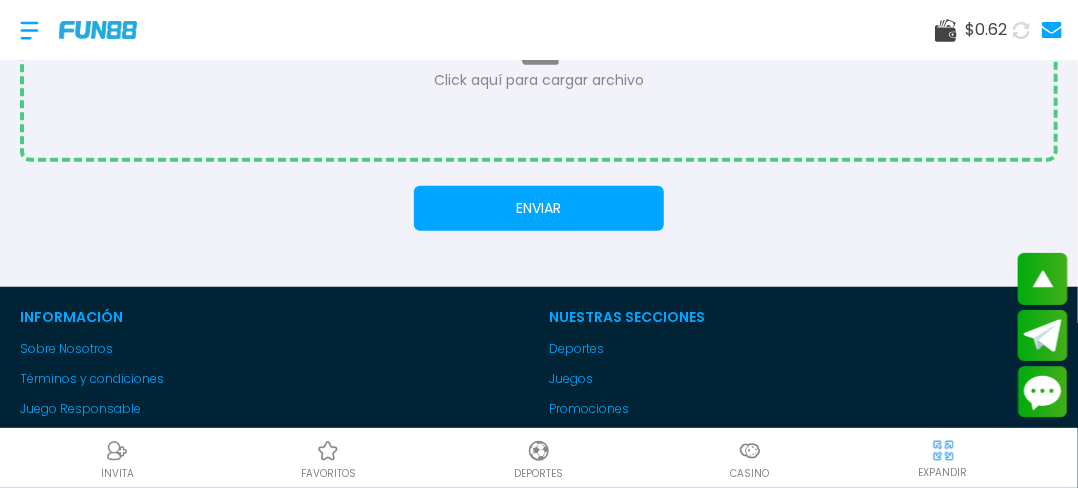 click at bounding box center (29, 30) 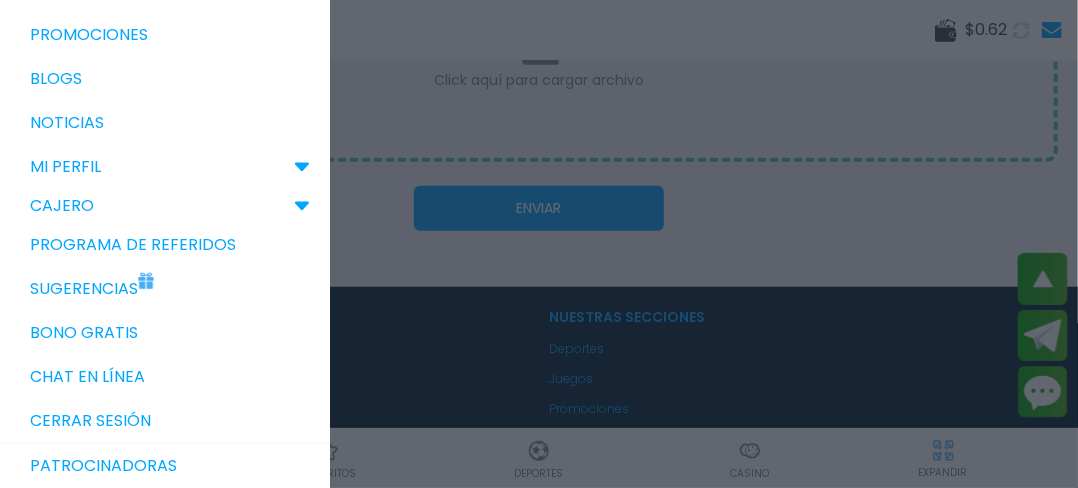 click on "Bono Gratis" at bounding box center (165, 333) 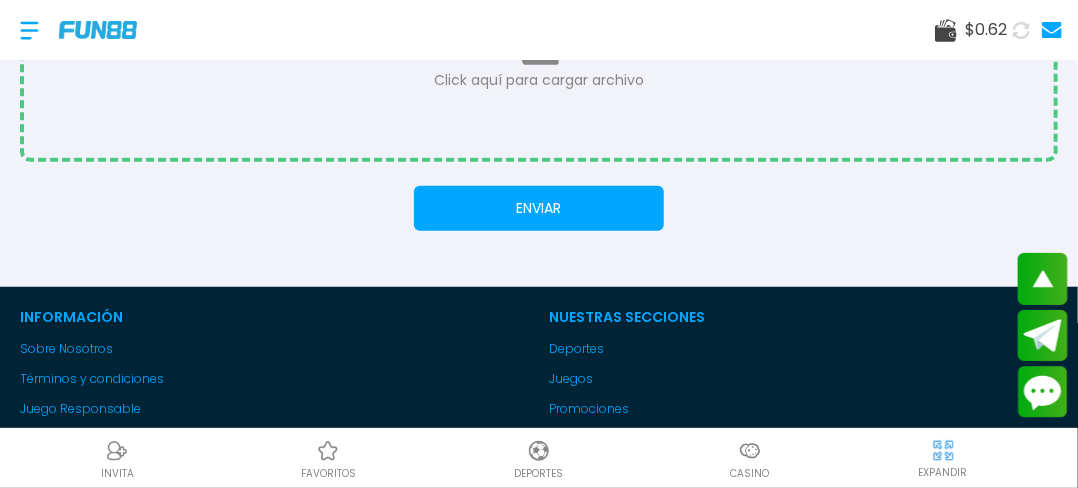 scroll, scrollTop: 0, scrollLeft: 0, axis: both 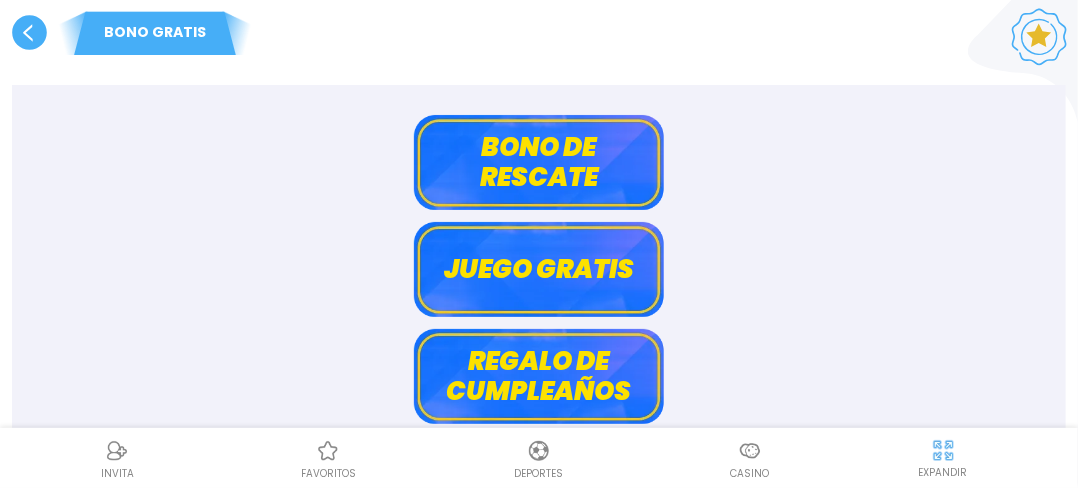 click on "Juego gratis" at bounding box center (539, 269) 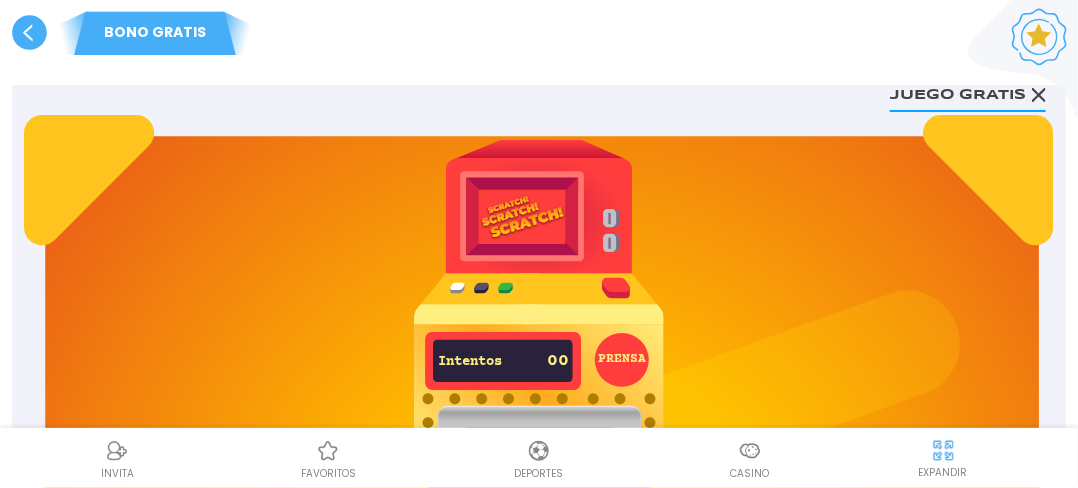 click on "PRENSA" at bounding box center [622, 360] 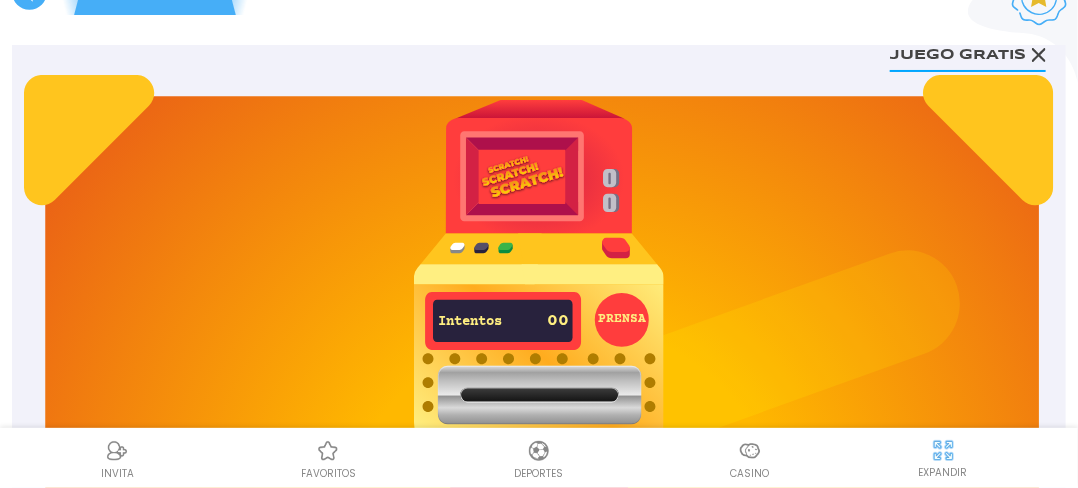 scroll, scrollTop: 0, scrollLeft: 0, axis: both 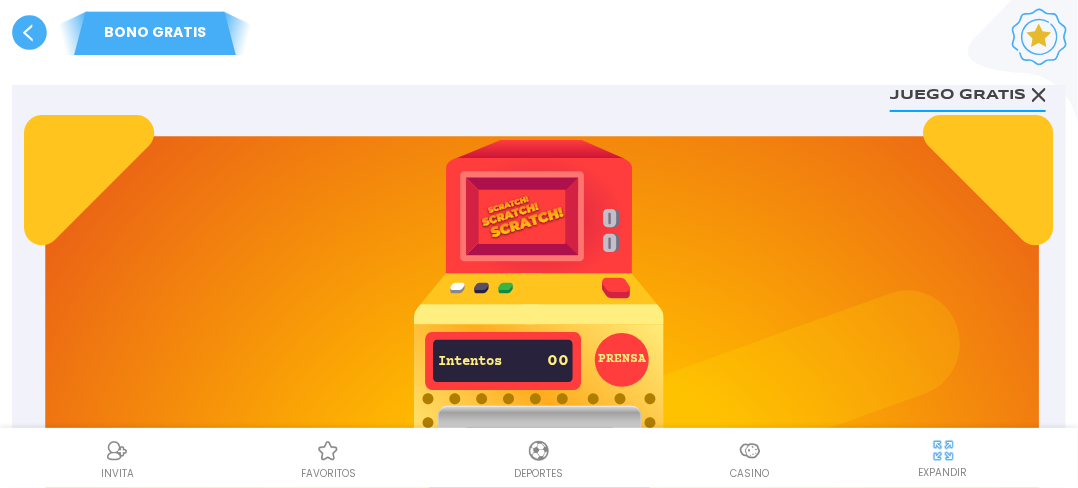 click 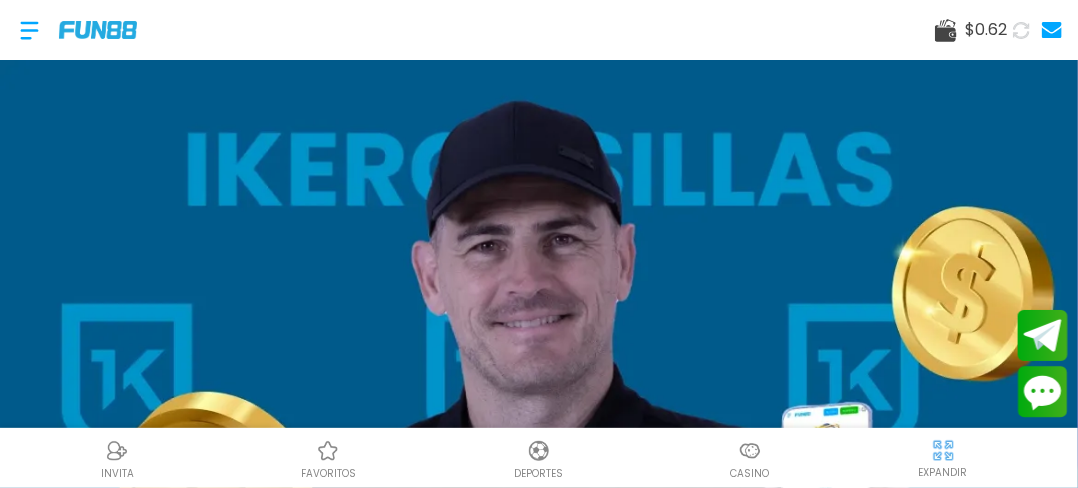 click at bounding box center (29, 30) 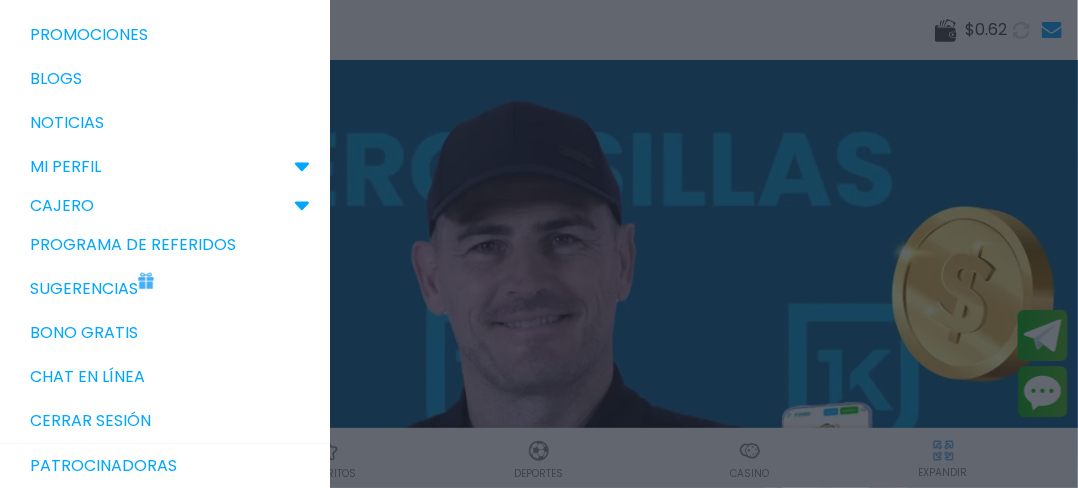 click on "Bono Gratis" at bounding box center [165, 333] 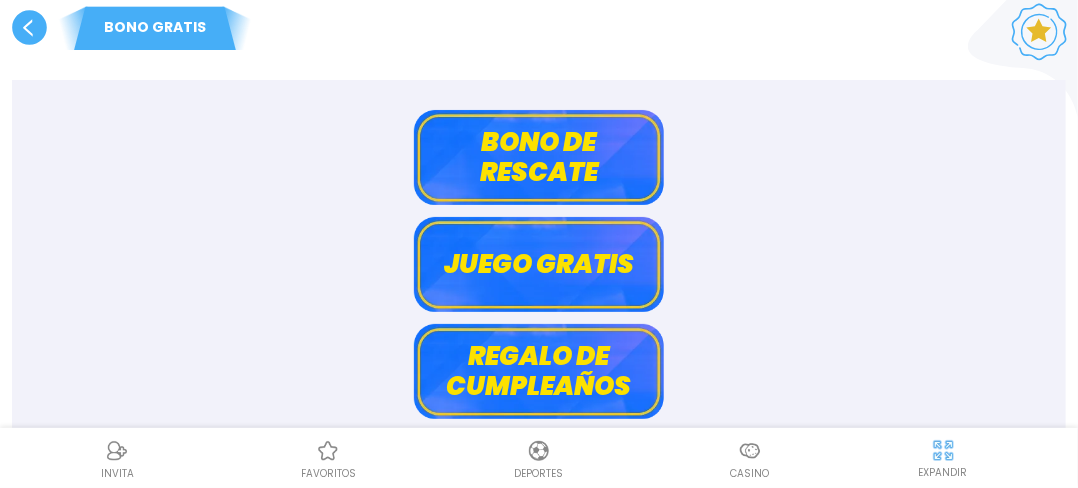 scroll, scrollTop: 40, scrollLeft: 0, axis: vertical 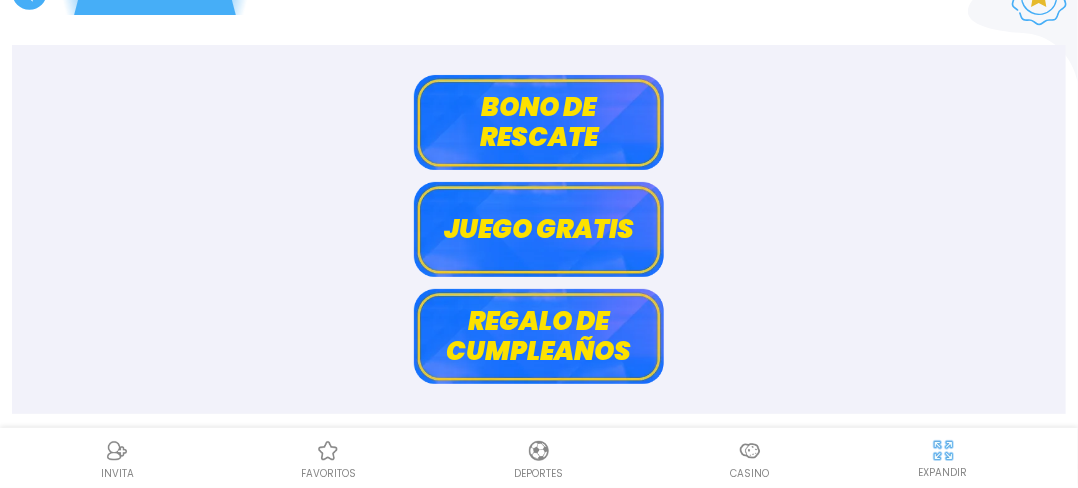 click on "Regalo de cumpleaños" at bounding box center [539, 336] 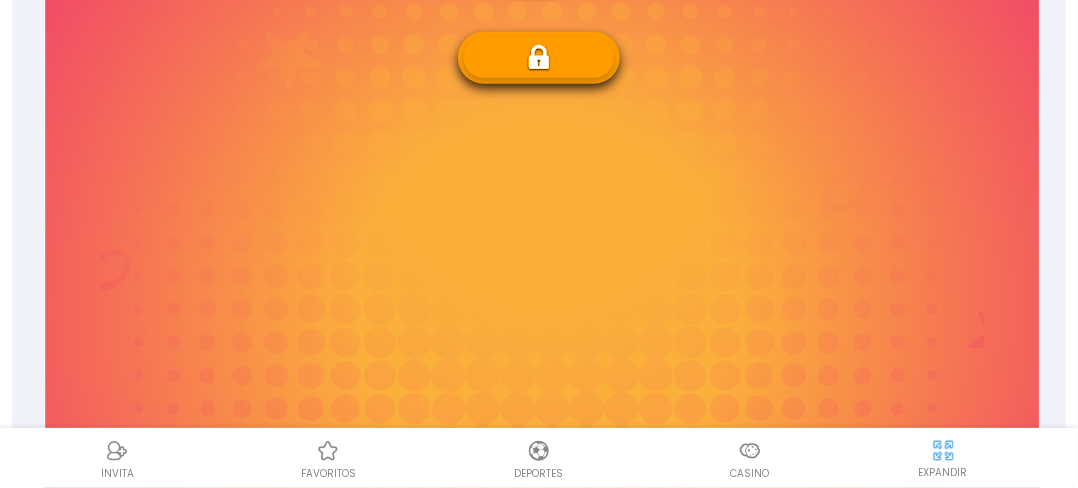 scroll, scrollTop: 520, scrollLeft: 0, axis: vertical 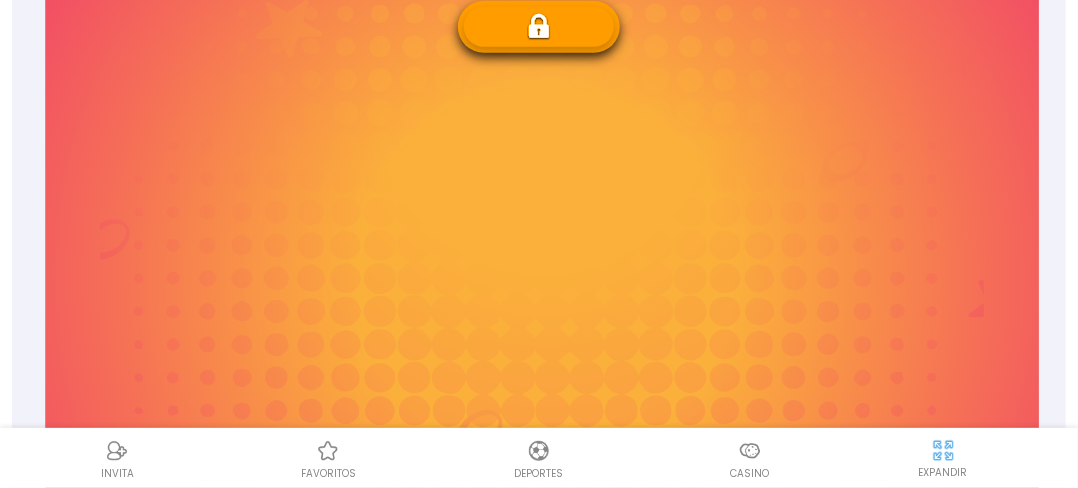 click at bounding box center [539, 27] 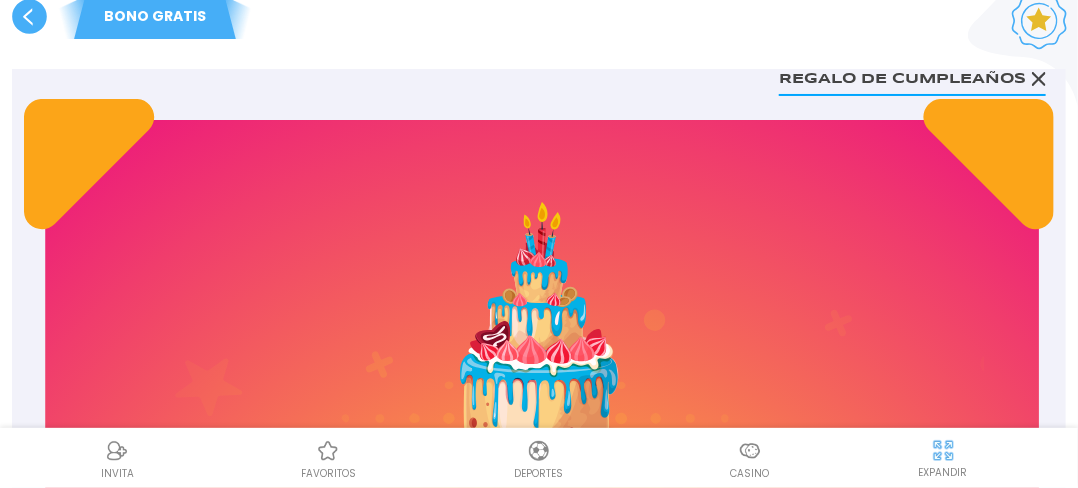 scroll, scrollTop: 0, scrollLeft: 0, axis: both 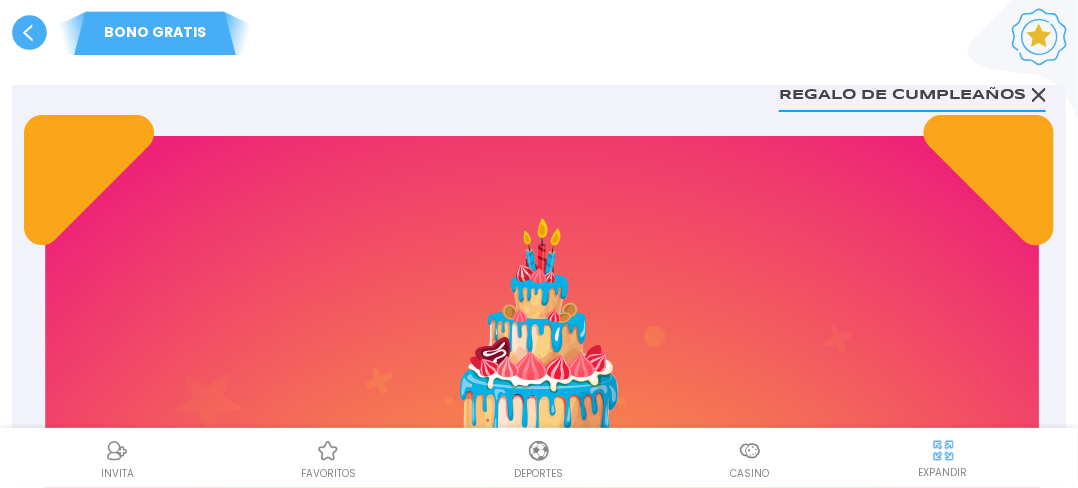 click 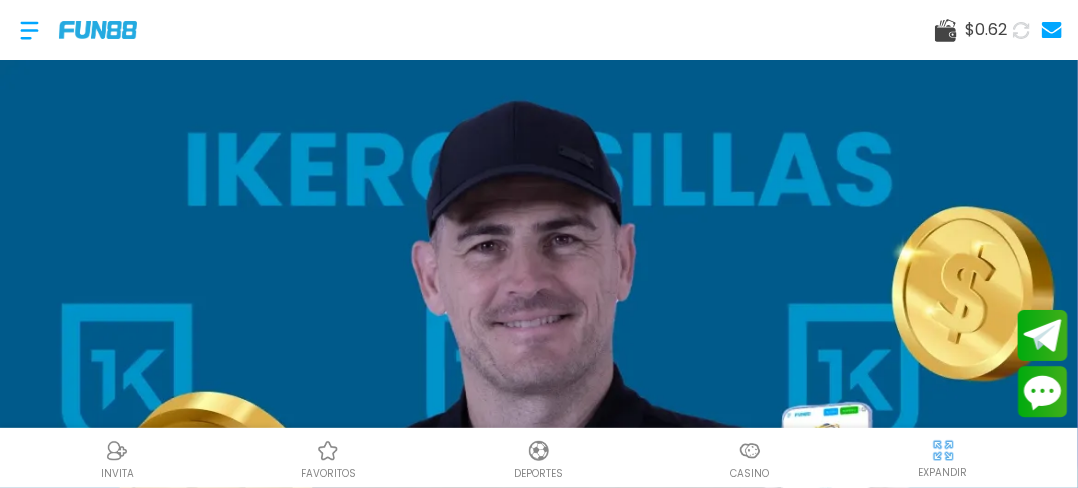 click at bounding box center (29, 30) 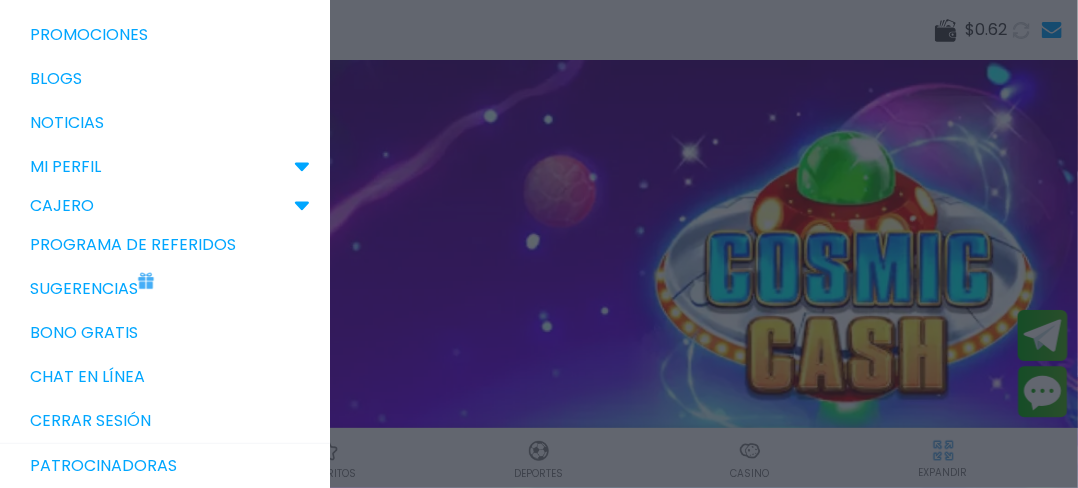 click on "Bono Gratis" at bounding box center [165, 333] 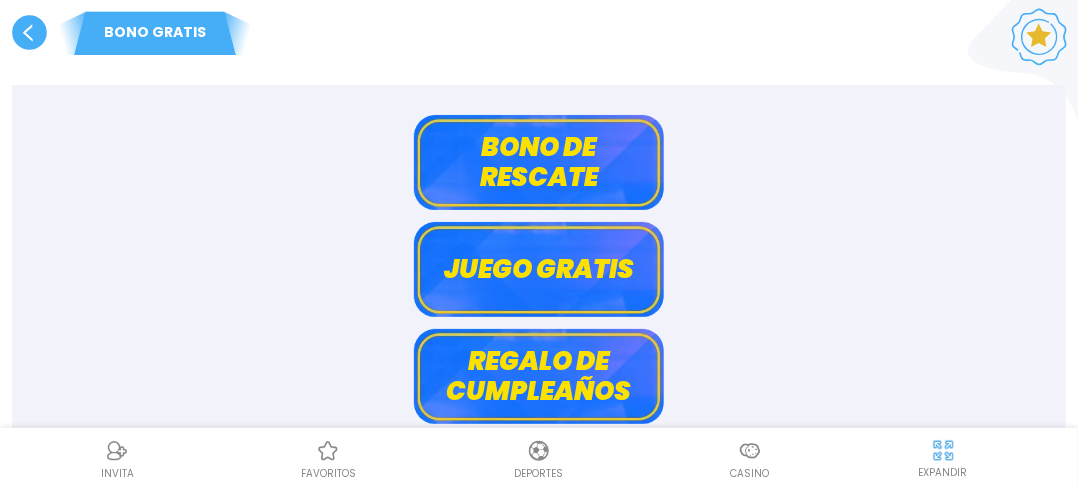 click on "Bono de rescate" at bounding box center (539, 162) 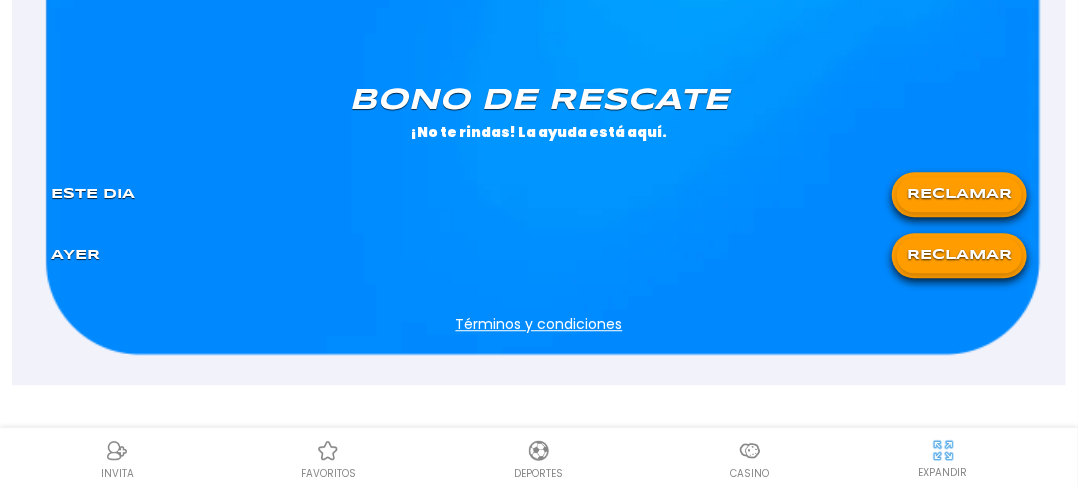 scroll, scrollTop: 1756, scrollLeft: 0, axis: vertical 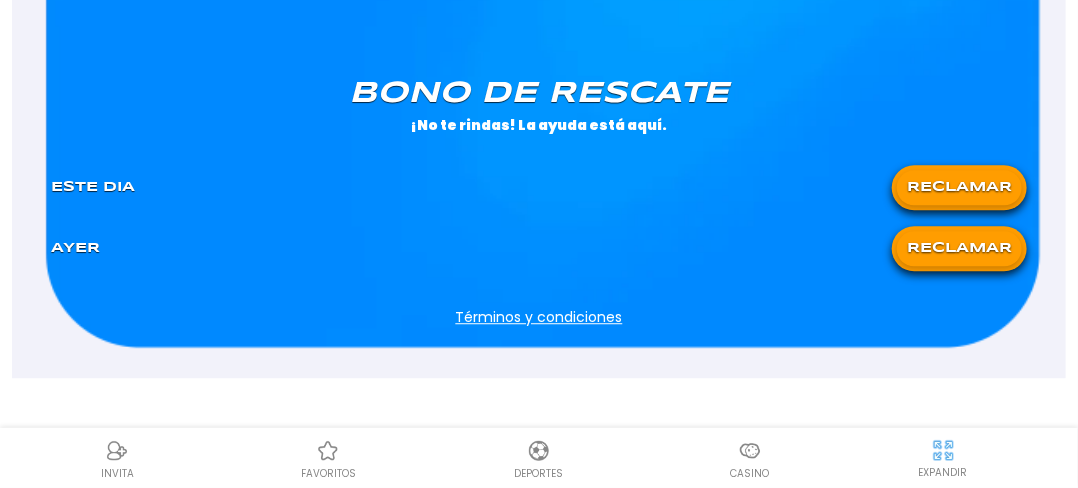 click on "RECLAMAR" at bounding box center [959, 248] 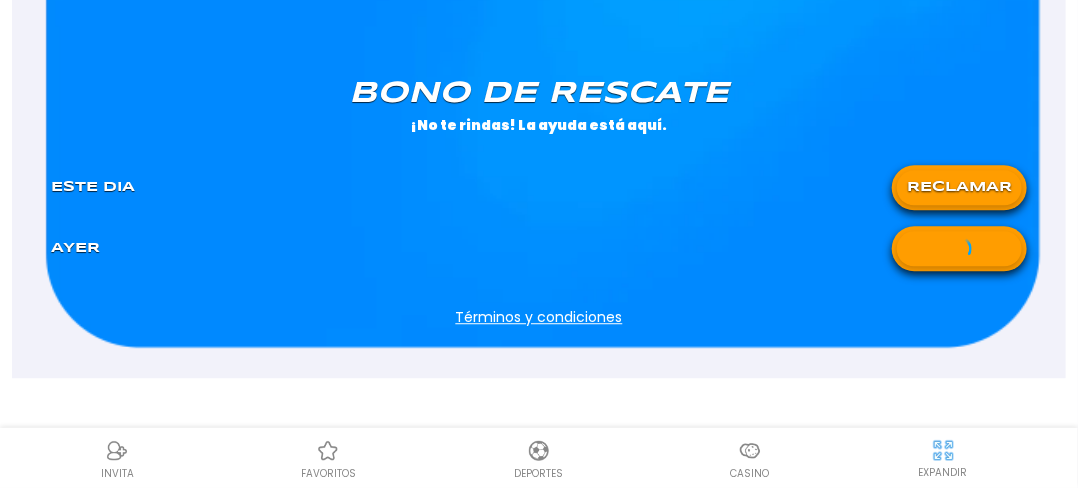 click on "RECLAMAR" at bounding box center (959, 187) 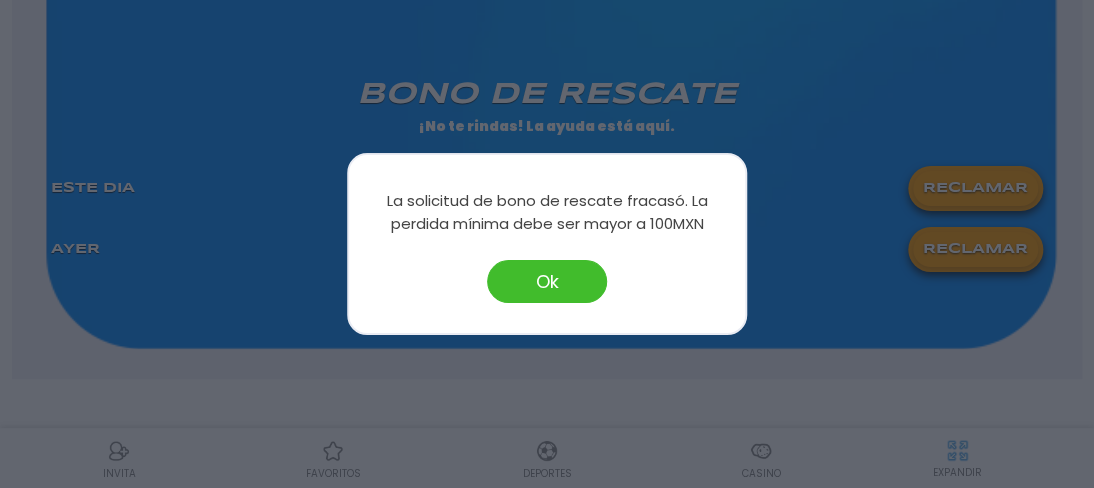 click on "Ok" at bounding box center [547, 281] 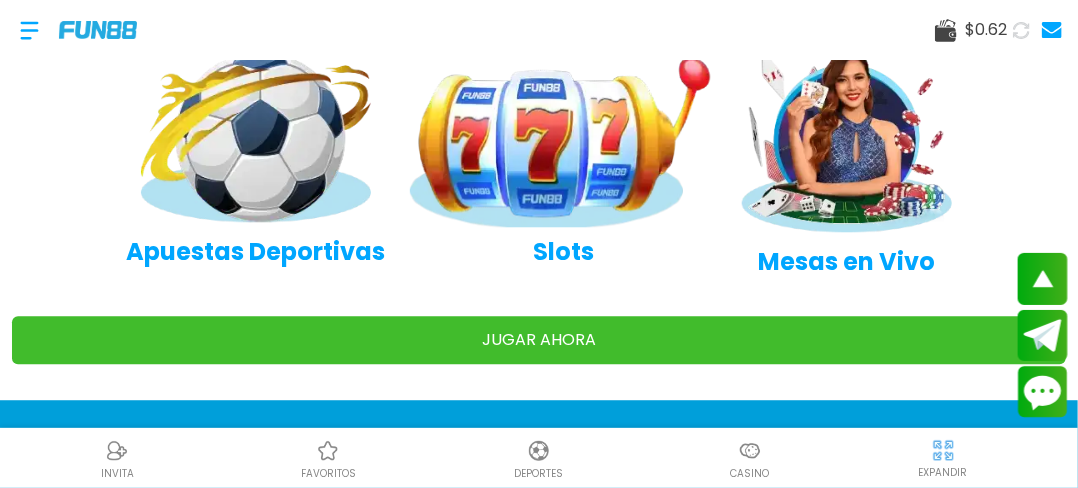 scroll, scrollTop: 1760, scrollLeft: 0, axis: vertical 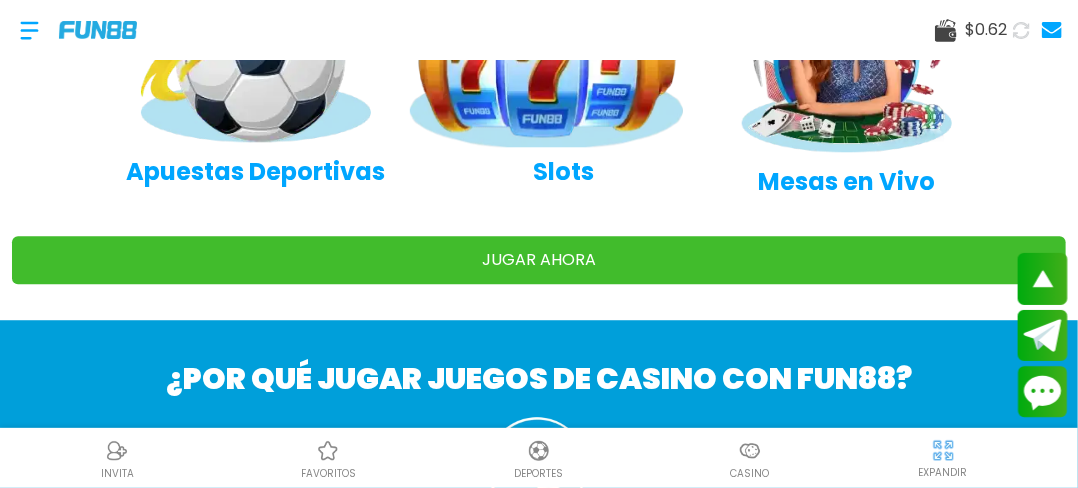 click at bounding box center [564, 59] 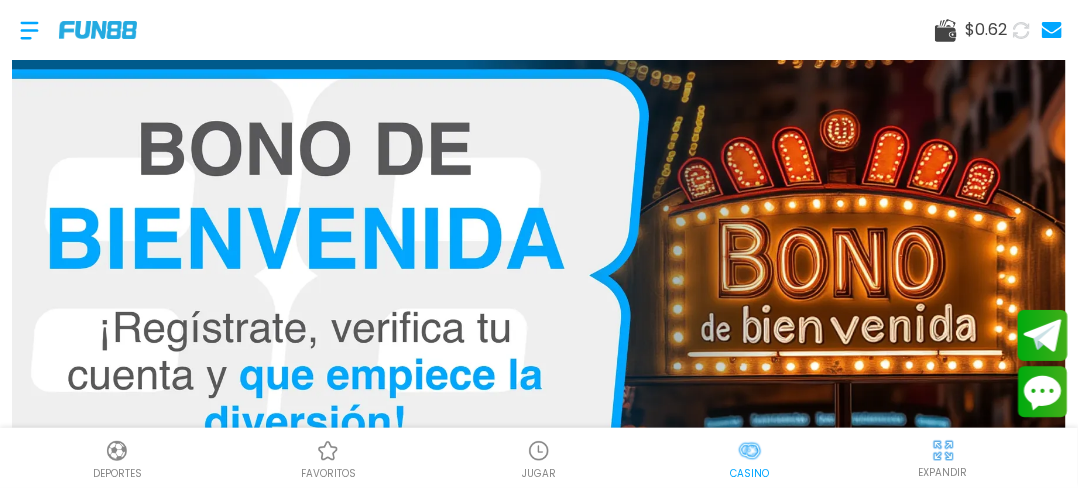 scroll, scrollTop: 0, scrollLeft: 0, axis: both 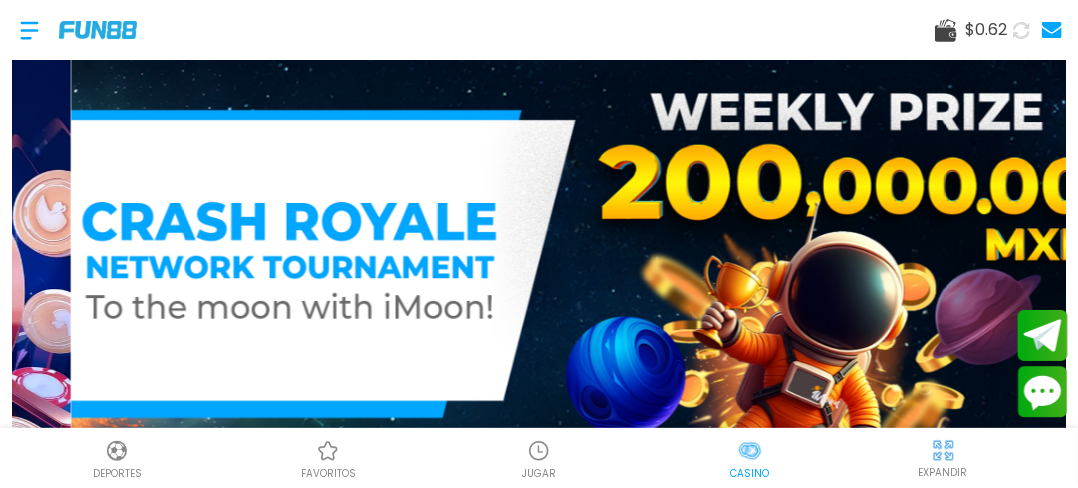 click at bounding box center [539, 451] 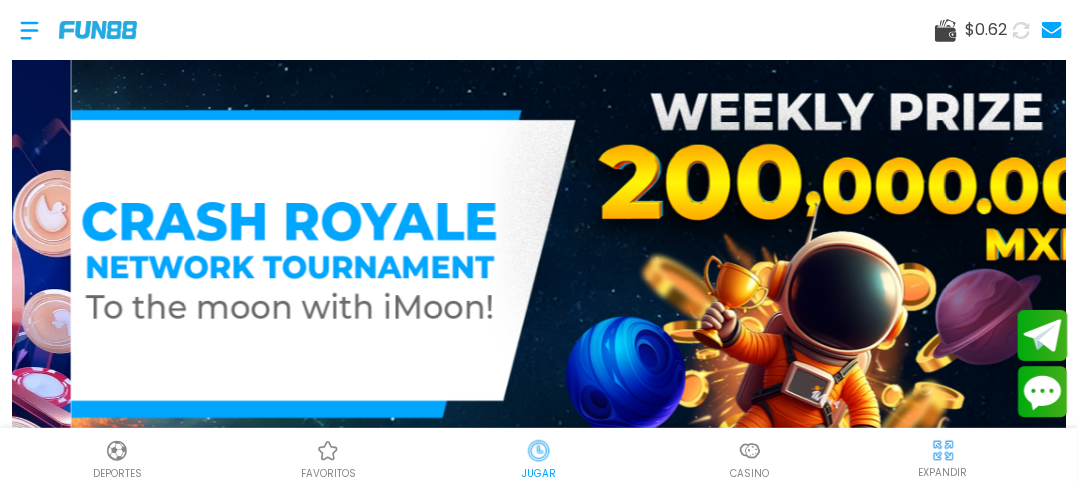 scroll, scrollTop: 0, scrollLeft: 0, axis: both 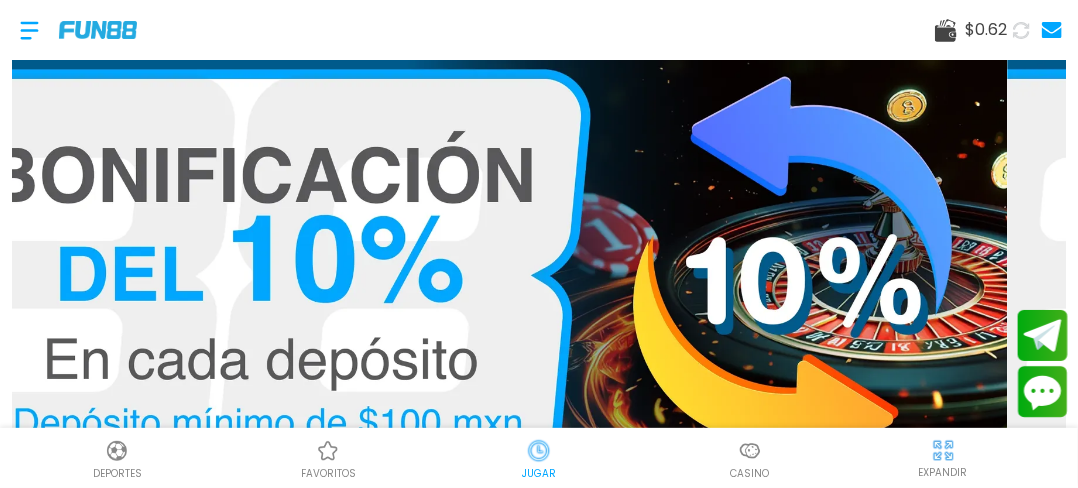 click at bounding box center [750, 451] 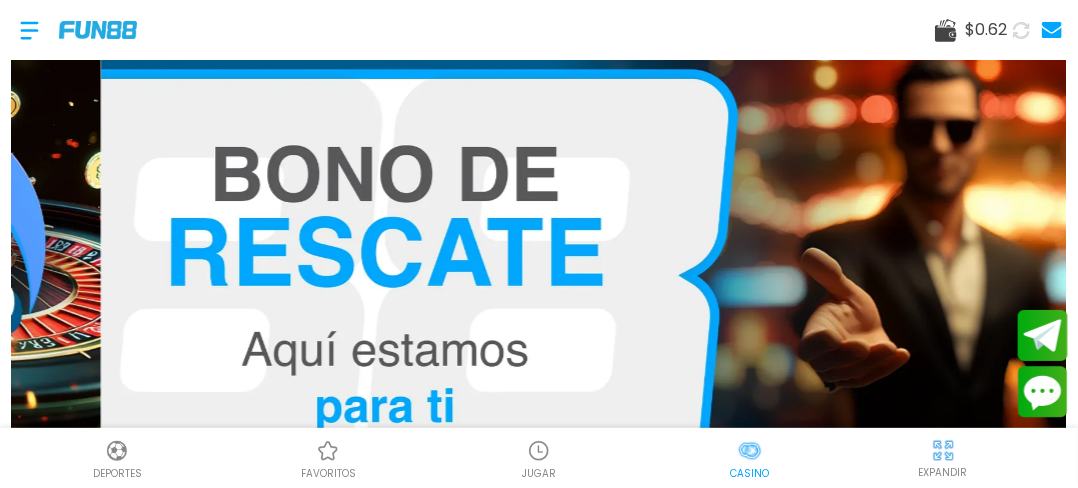scroll, scrollTop: 0, scrollLeft: 4, axis: horizontal 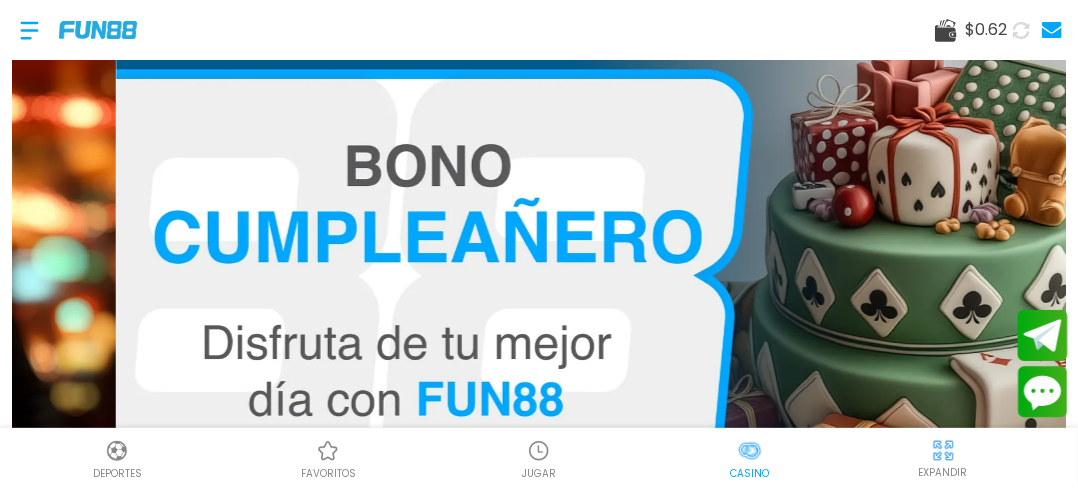 click at bounding box center (943, 450) 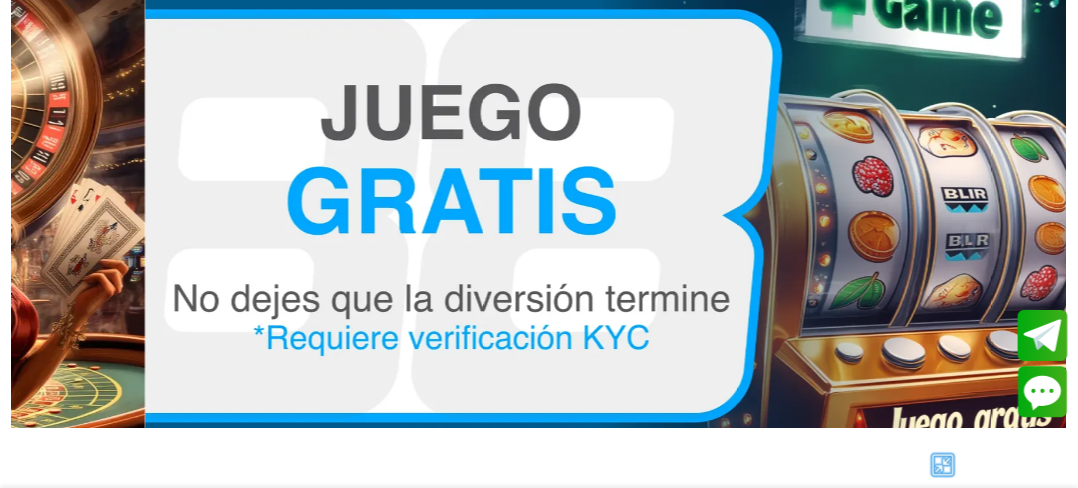 click at bounding box center [943, 465] 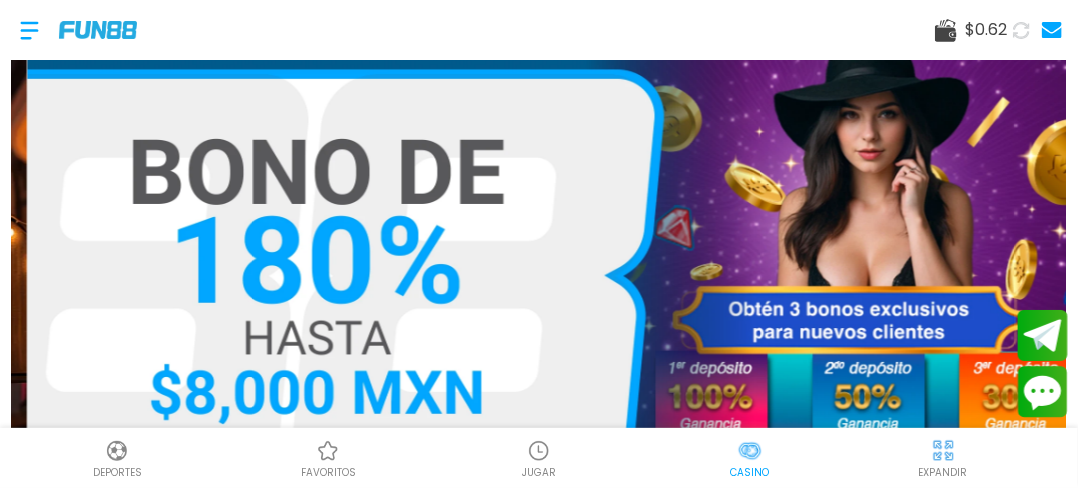 click on "JUGAR" at bounding box center [539, 473] 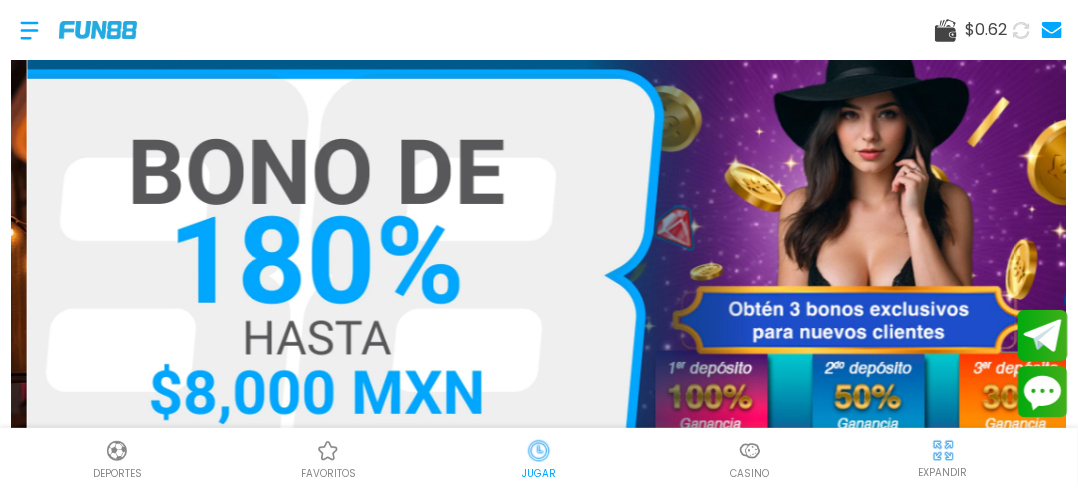 scroll, scrollTop: 0, scrollLeft: 0, axis: both 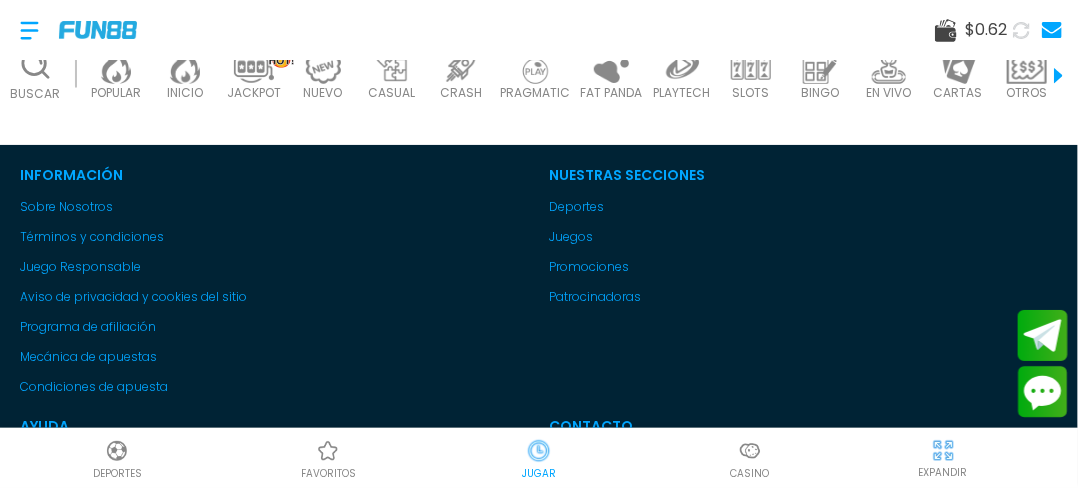 click at bounding box center [751, 66] 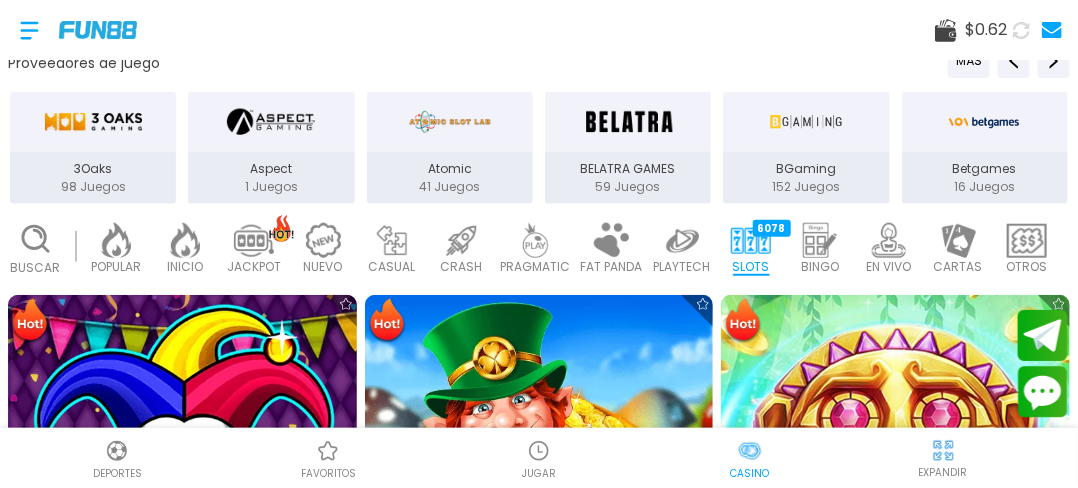 scroll, scrollTop: 0, scrollLeft: 4, axis: horizontal 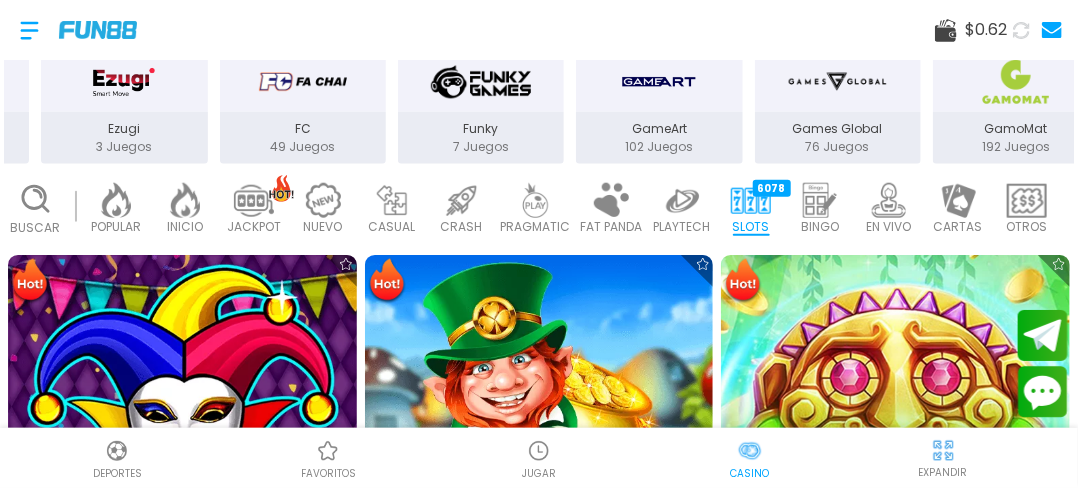 drag, startPoint x: 880, startPoint y: 86, endPoint x: 0, endPoint y: 206, distance: 888.1441 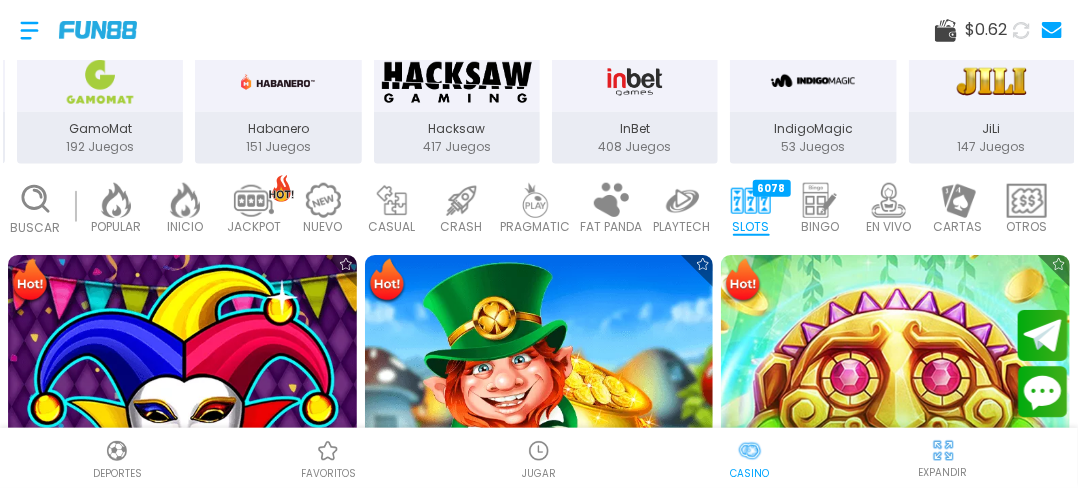 drag, startPoint x: 917, startPoint y: 73, endPoint x: 0, endPoint y: 109, distance: 917.70636 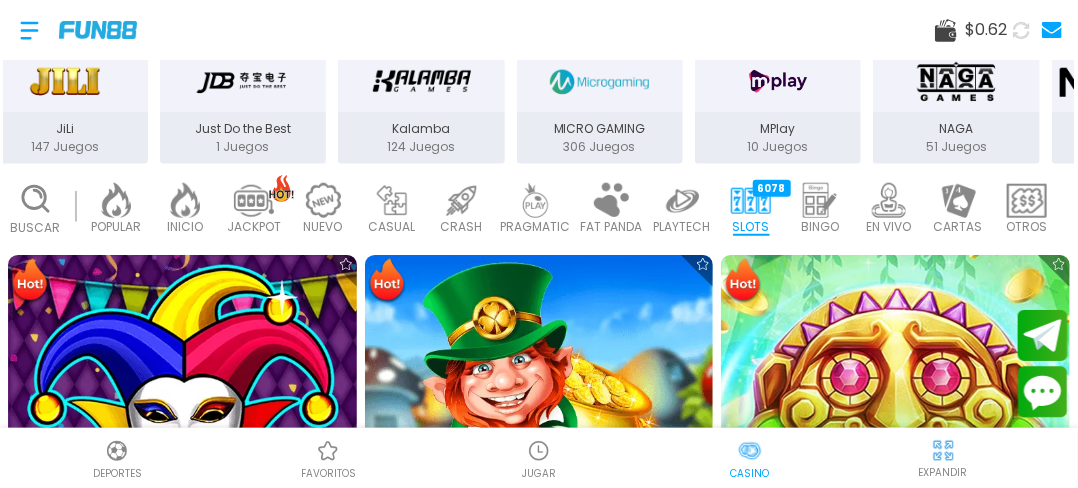 drag, startPoint x: 964, startPoint y: 81, endPoint x: 0, endPoint y: 117, distance: 964.67194 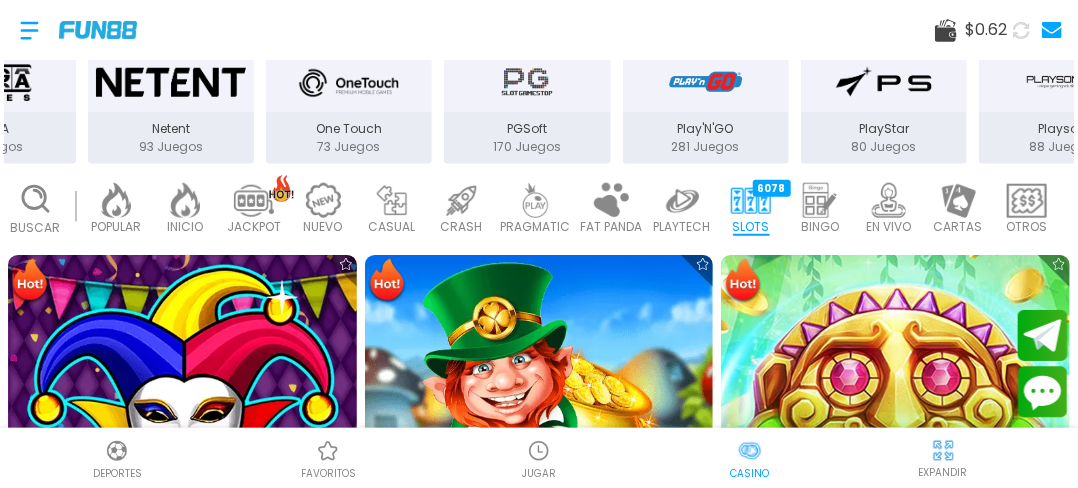 drag, startPoint x: 1049, startPoint y: 95, endPoint x: 0, endPoint y: 97, distance: 1049.002 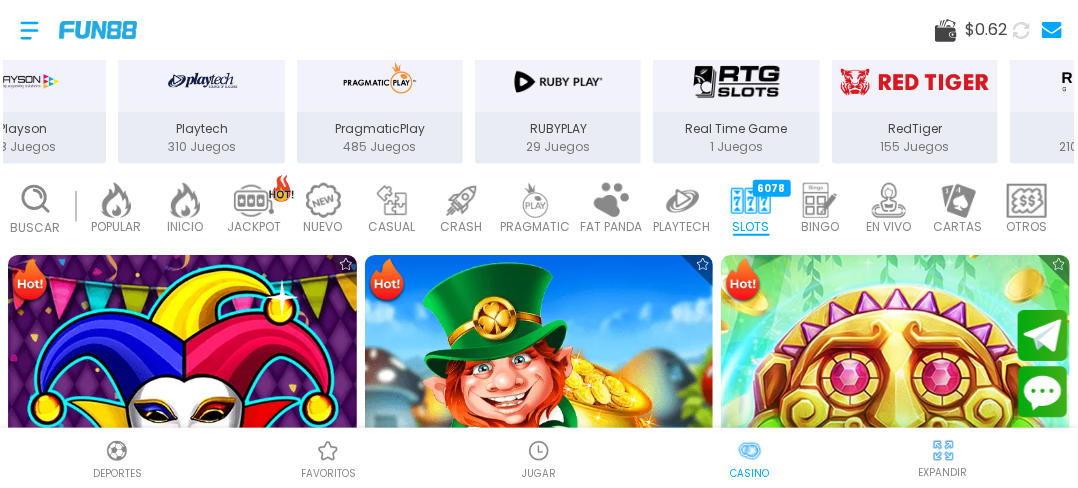 drag, startPoint x: 1033, startPoint y: 117, endPoint x: 0, endPoint y: 125, distance: 1033.031 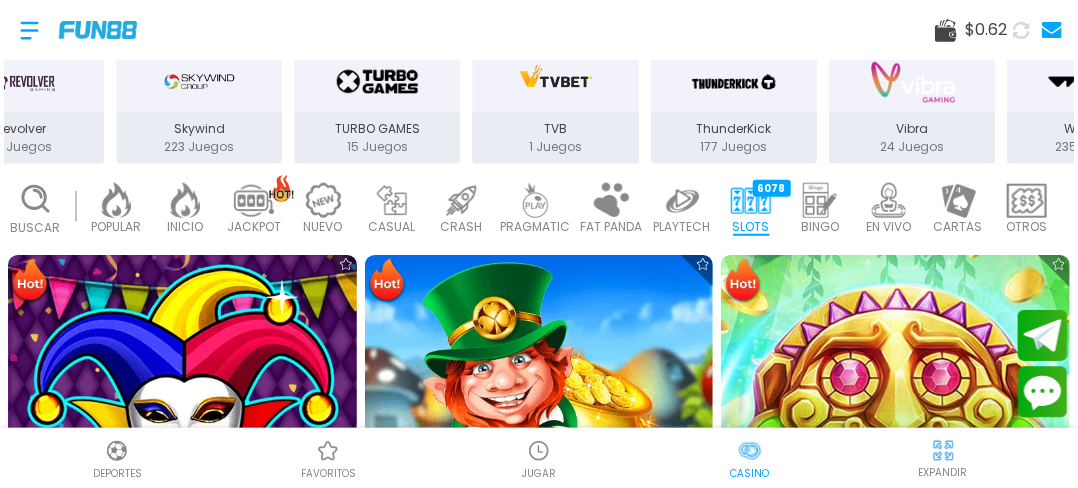drag, startPoint x: 1053, startPoint y: 87, endPoint x: 0, endPoint y: 97, distance: 1053.0475 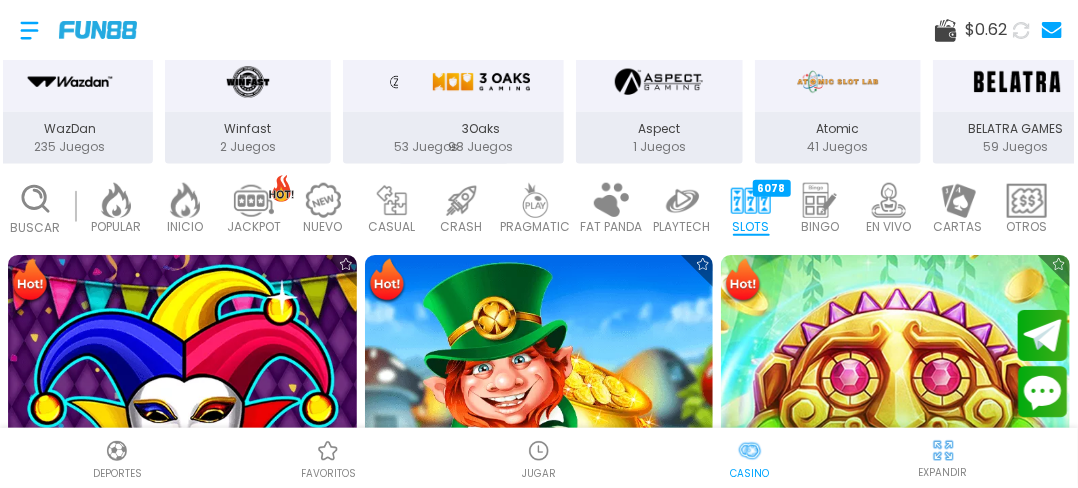 drag, startPoint x: 1019, startPoint y: 109, endPoint x: 0, endPoint y: 81, distance: 1019.38464 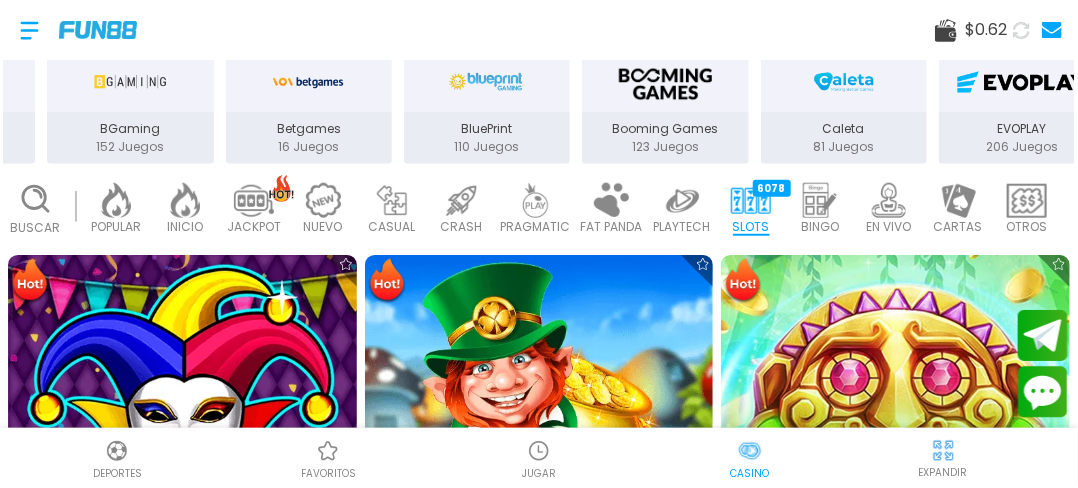 drag, startPoint x: 1028, startPoint y: 67, endPoint x: 0, endPoint y: 66, distance: 1028.0005 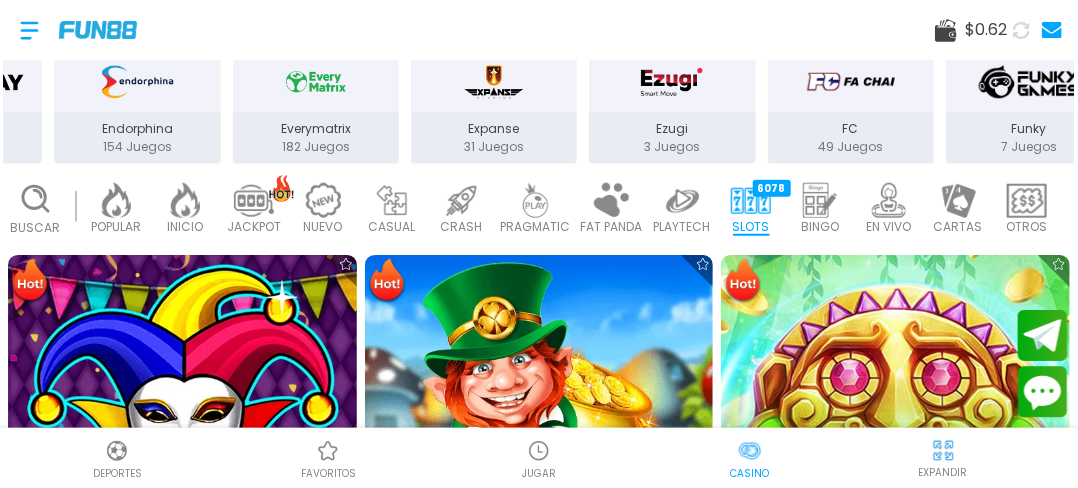 drag, startPoint x: 1036, startPoint y: 128, endPoint x: 0, endPoint y: 35, distance: 1040.1659 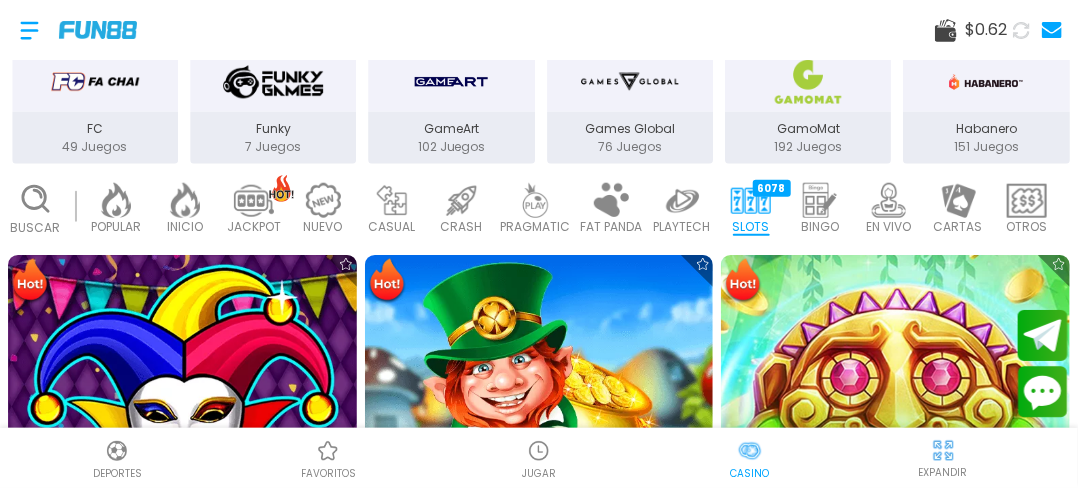 drag, startPoint x: 1025, startPoint y: 85, endPoint x: 220, endPoint y: 65, distance: 805.2484 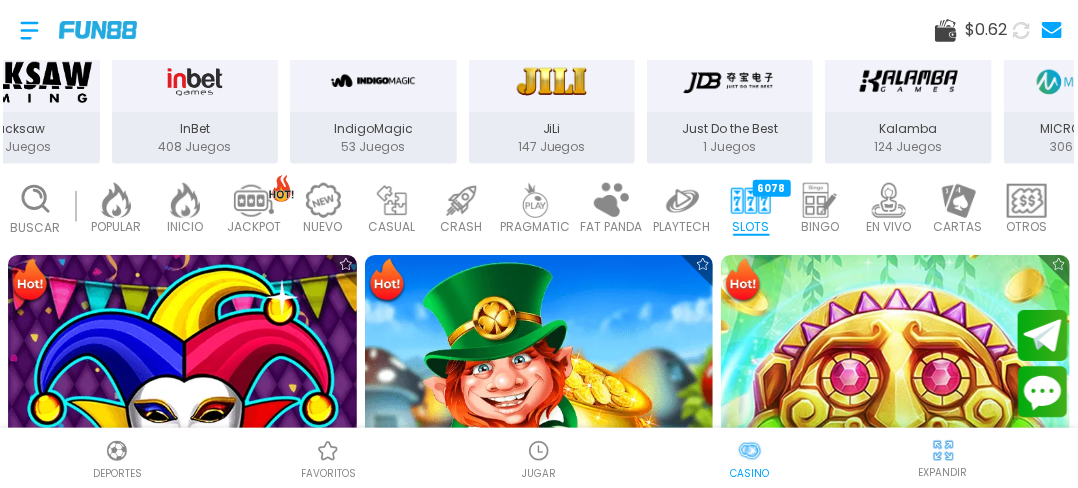 drag, startPoint x: 1005, startPoint y: 99, endPoint x: 0, endPoint y: 321, distance: 1029.2274 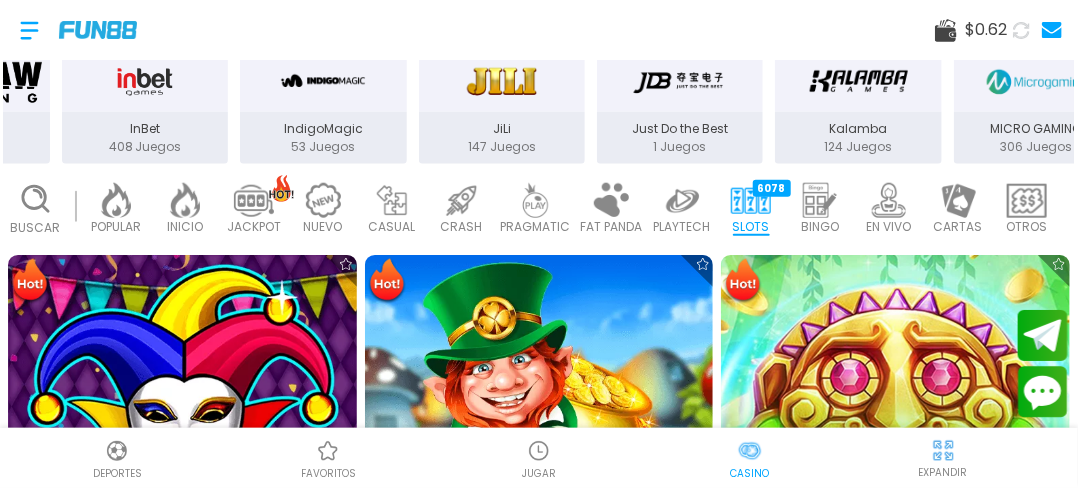 click on "147   Juegos" at bounding box center [502, 147] 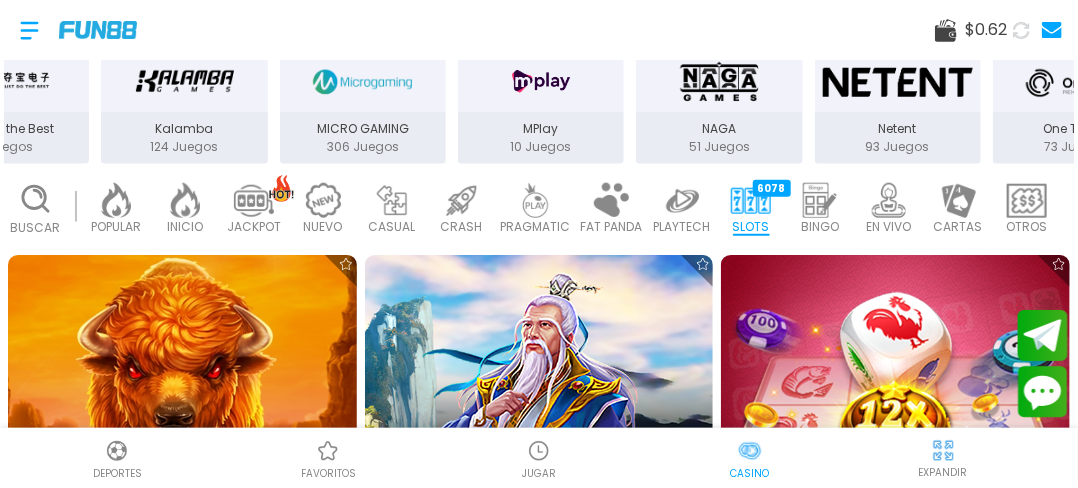 drag, startPoint x: 938, startPoint y: 133, endPoint x: 264, endPoint y: 163, distance: 674.6673 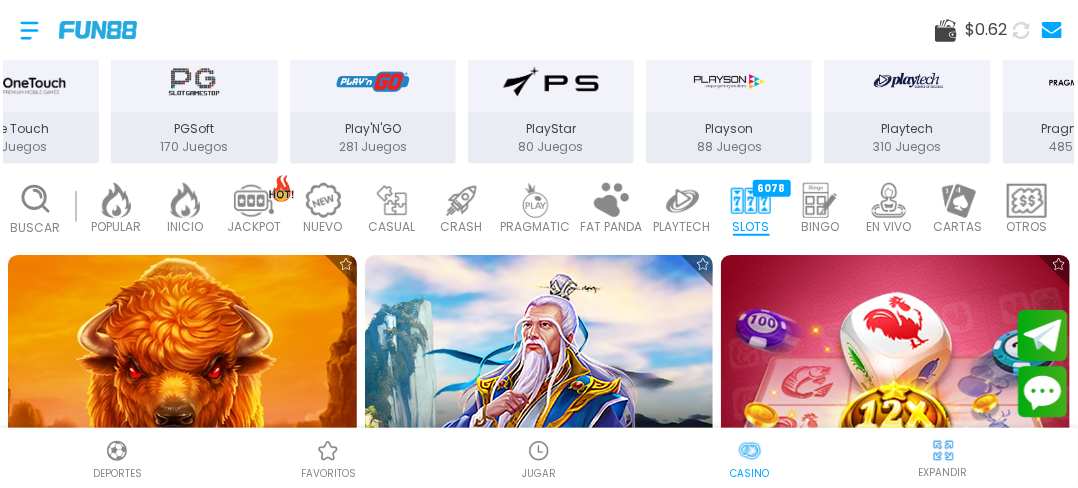 drag, startPoint x: 1030, startPoint y: 99, endPoint x: 0, endPoint y: 244, distance: 1040.1562 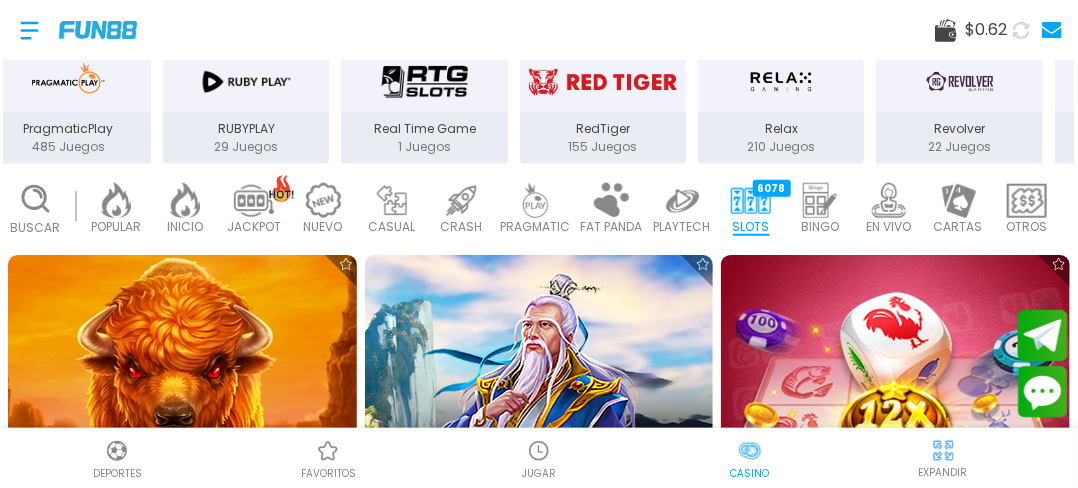 drag, startPoint x: 993, startPoint y: 115, endPoint x: 0, endPoint y: 98, distance: 993.1455 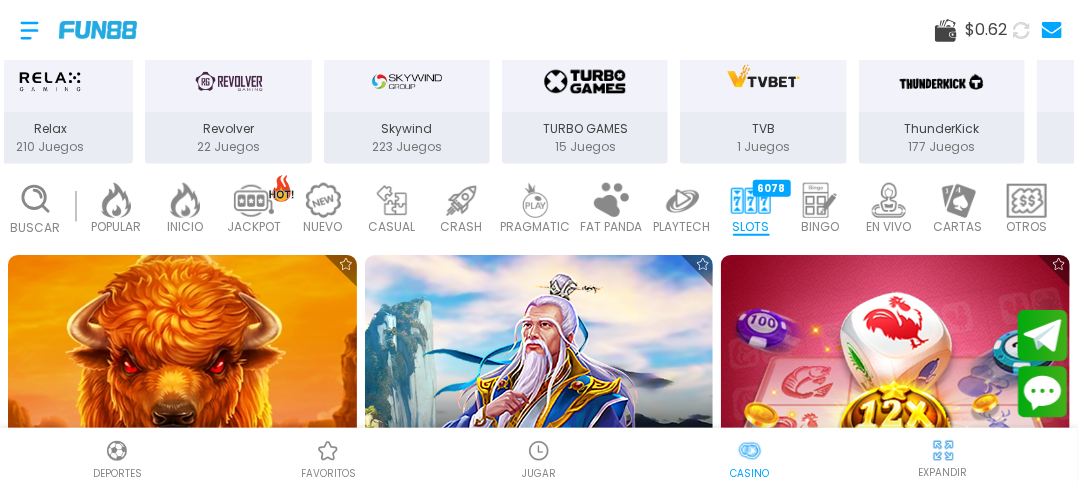 drag, startPoint x: 1010, startPoint y: 117, endPoint x: 341, endPoint y: 311, distance: 696.56085 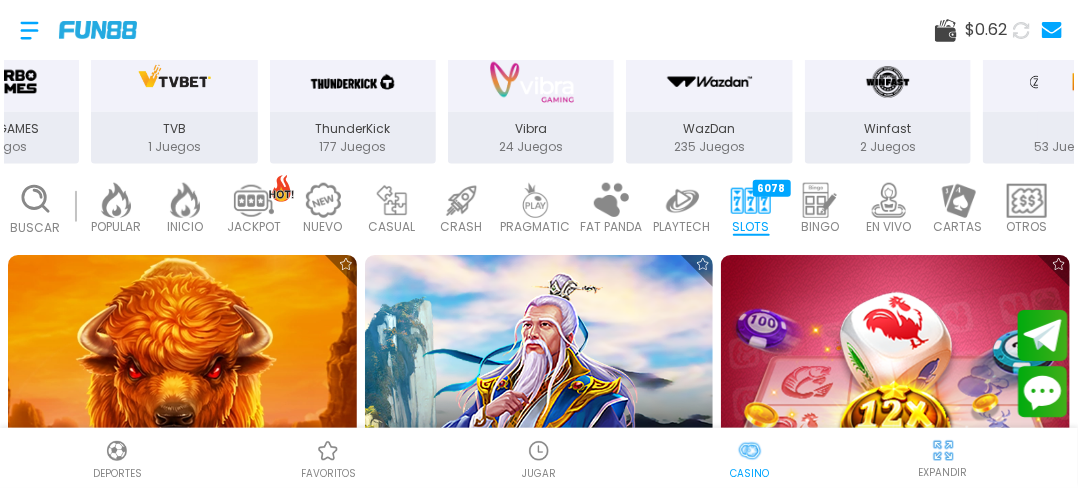 drag, startPoint x: 1008, startPoint y: 101, endPoint x: 453, endPoint y: 233, distance: 570.4814 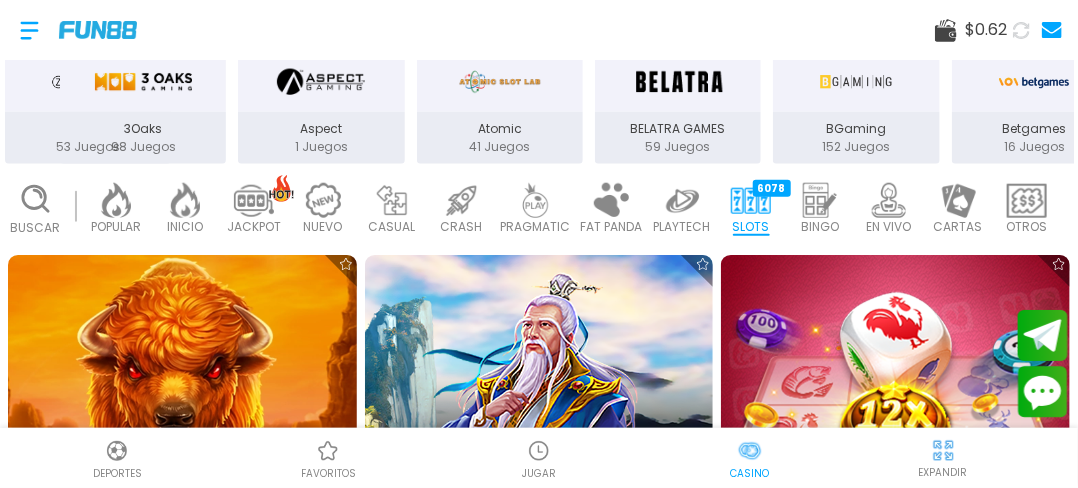 drag, startPoint x: 1005, startPoint y: 100, endPoint x: 0, endPoint y: 117, distance: 1005.1438 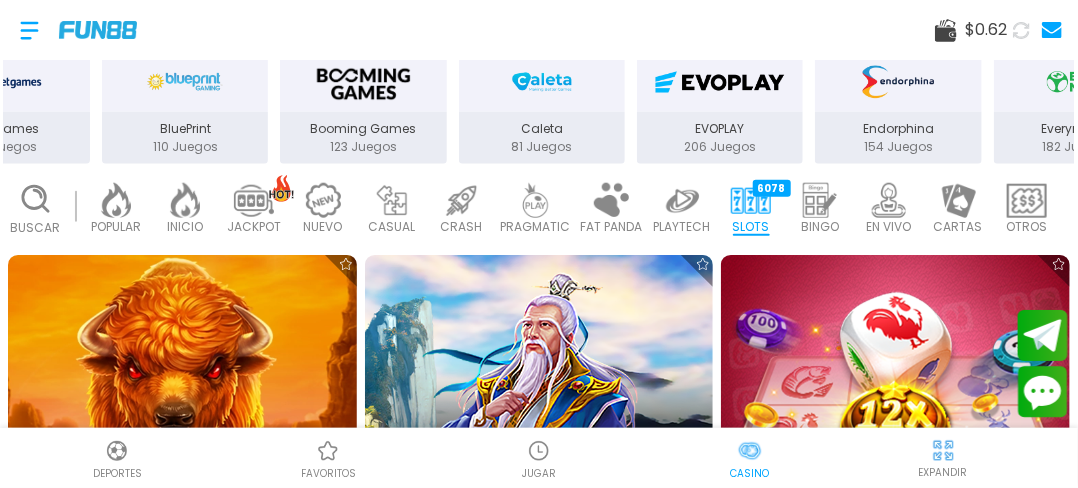 drag, startPoint x: 1039, startPoint y: 113, endPoint x: 61, endPoint y: 202, distance: 982.04126 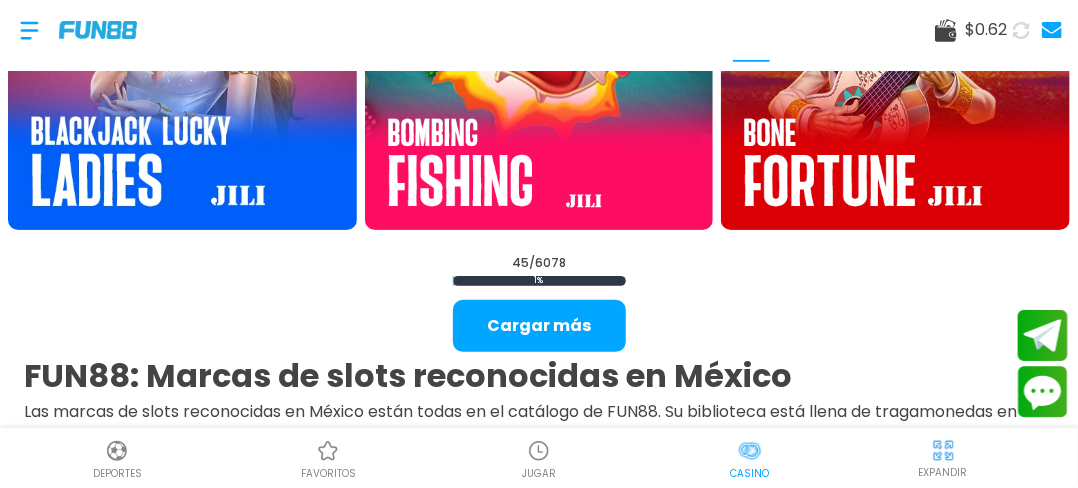 scroll, scrollTop: 5960, scrollLeft: 0, axis: vertical 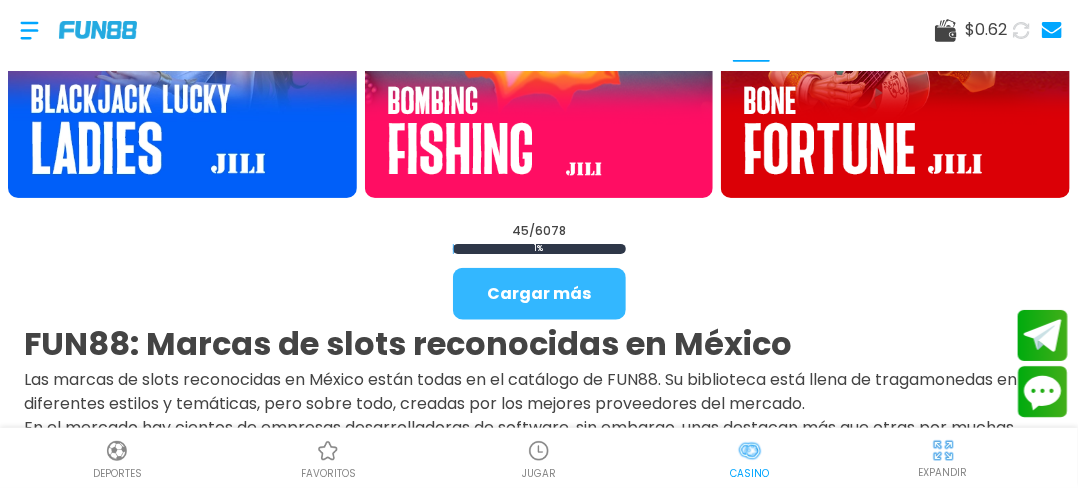 click on "Cargar más" at bounding box center (539, 294) 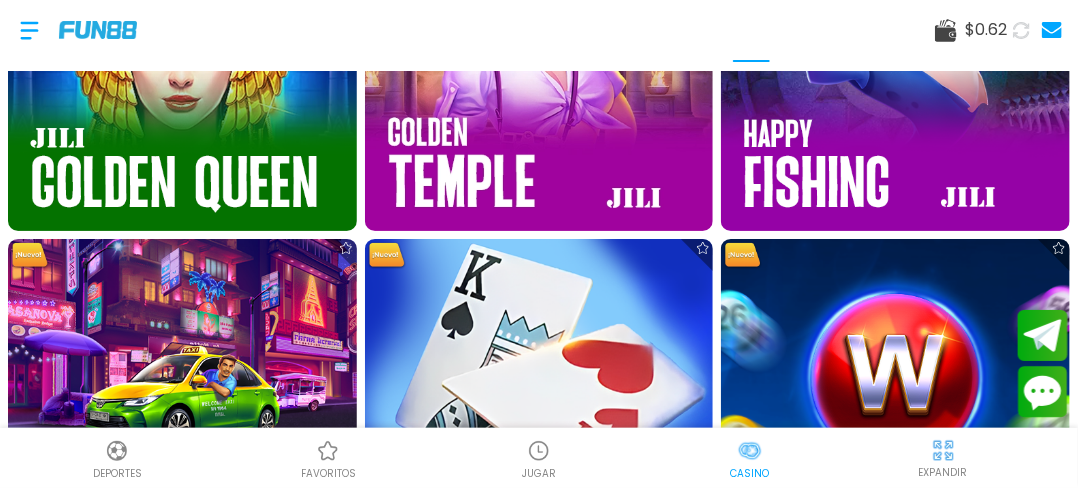 scroll, scrollTop: 11320, scrollLeft: 0, axis: vertical 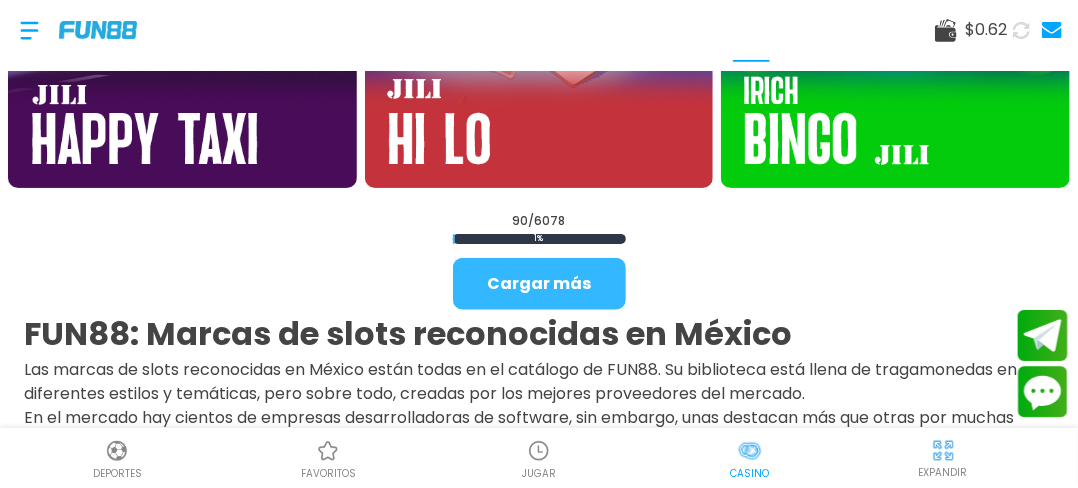 click on "Cargar más" at bounding box center (539, 284) 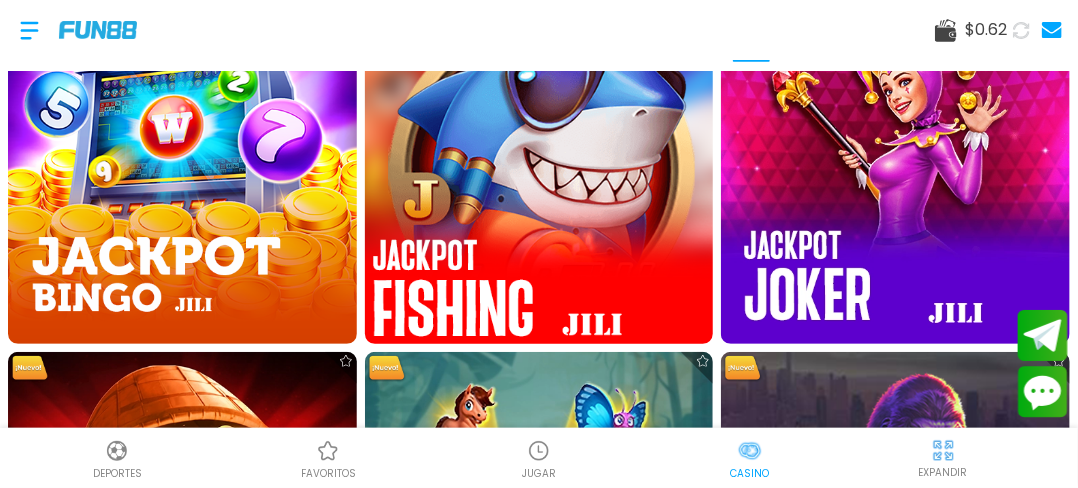 scroll, scrollTop: 11560, scrollLeft: 0, axis: vertical 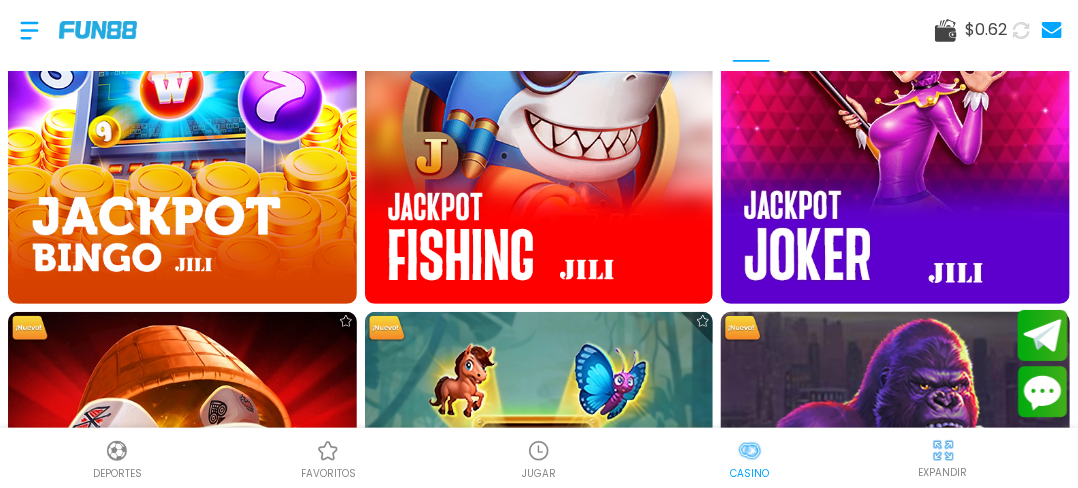 click at bounding box center (896, 487) 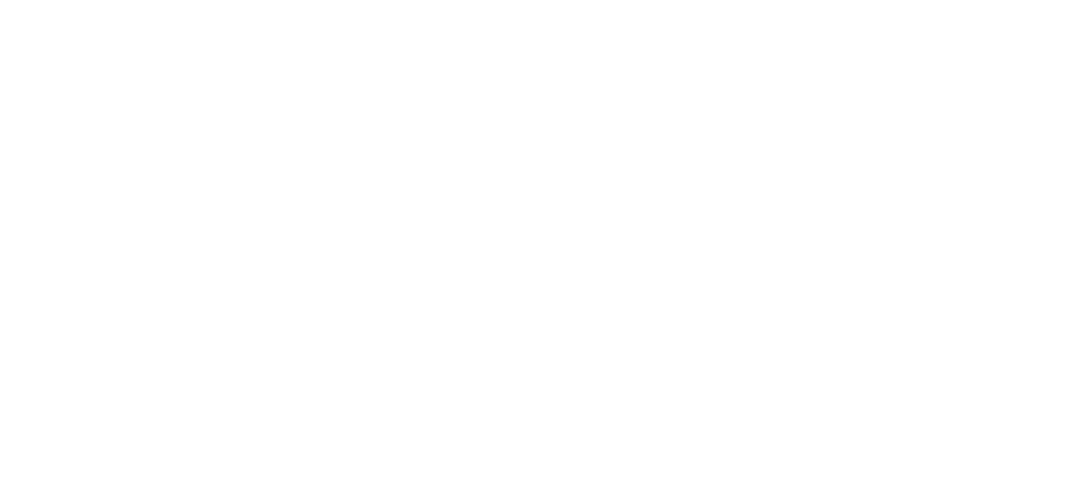 scroll, scrollTop: 0, scrollLeft: 0, axis: both 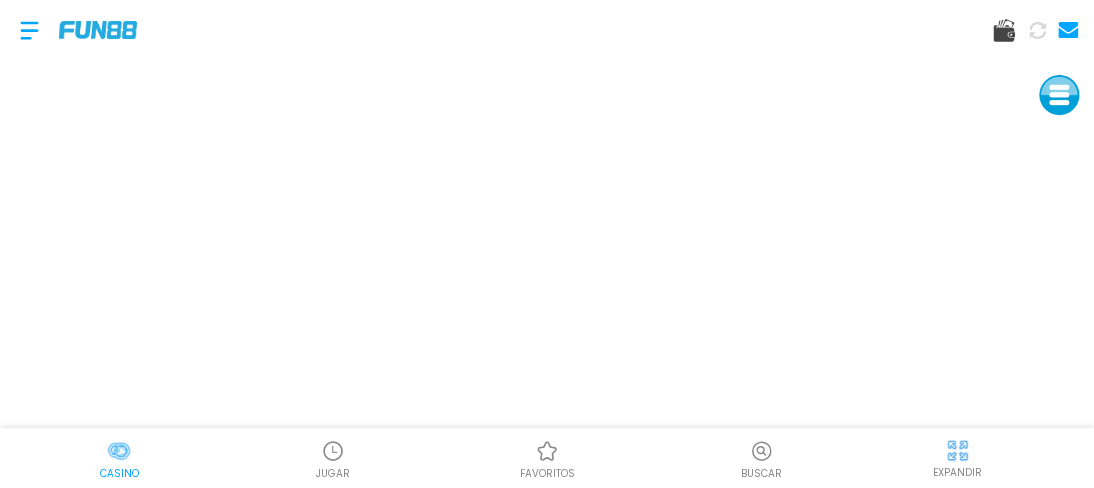 click at bounding box center (1059, 95) 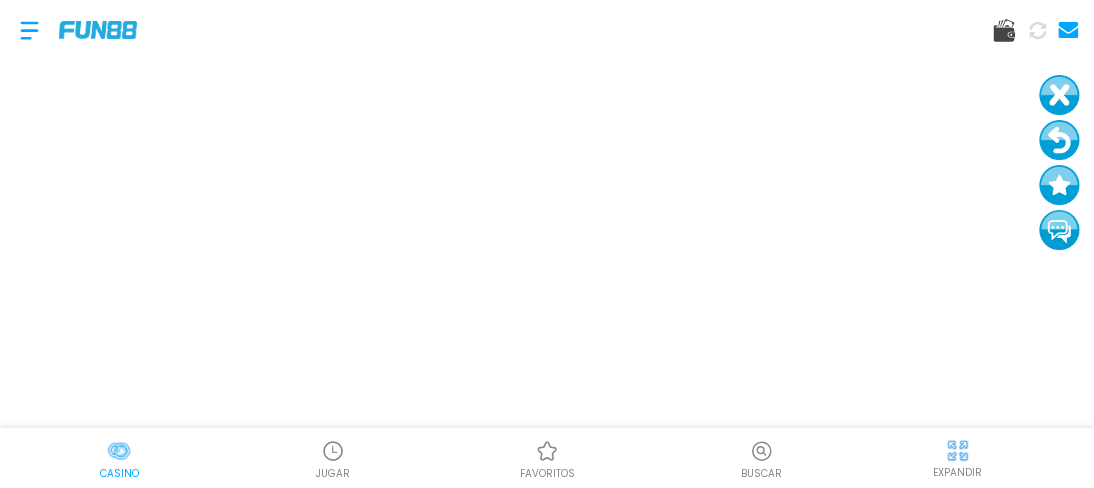 click at bounding box center [1059, 95] 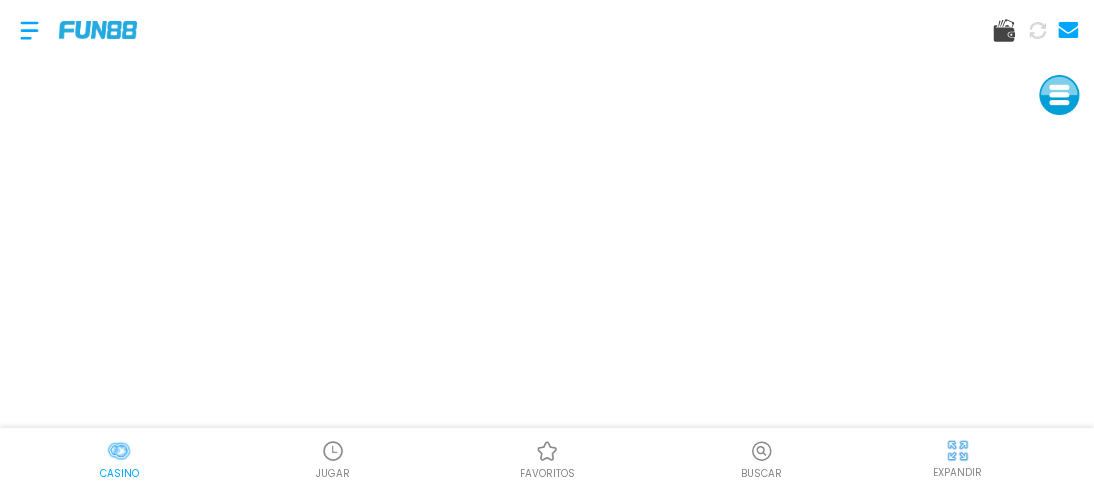 click at bounding box center (1059, 95) 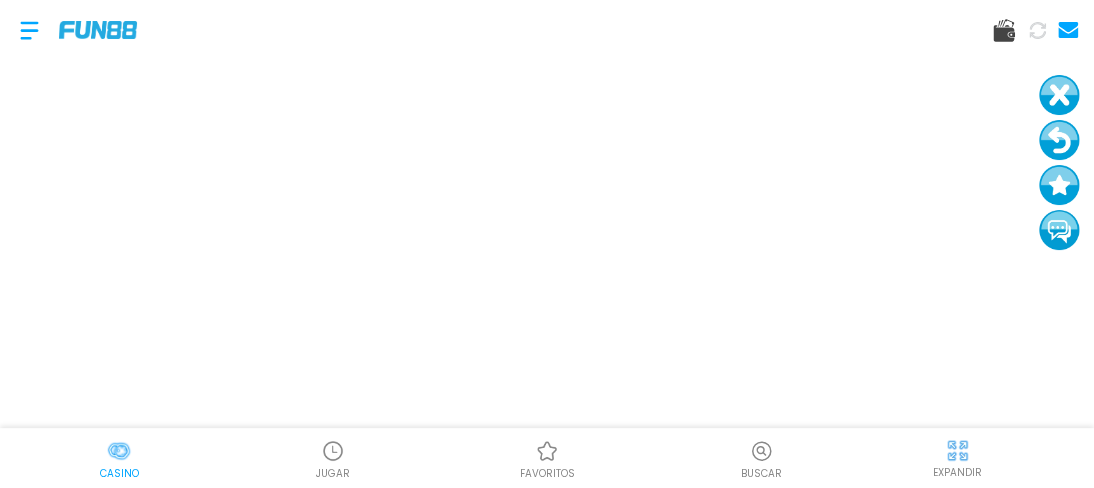 click at bounding box center [1059, 140] 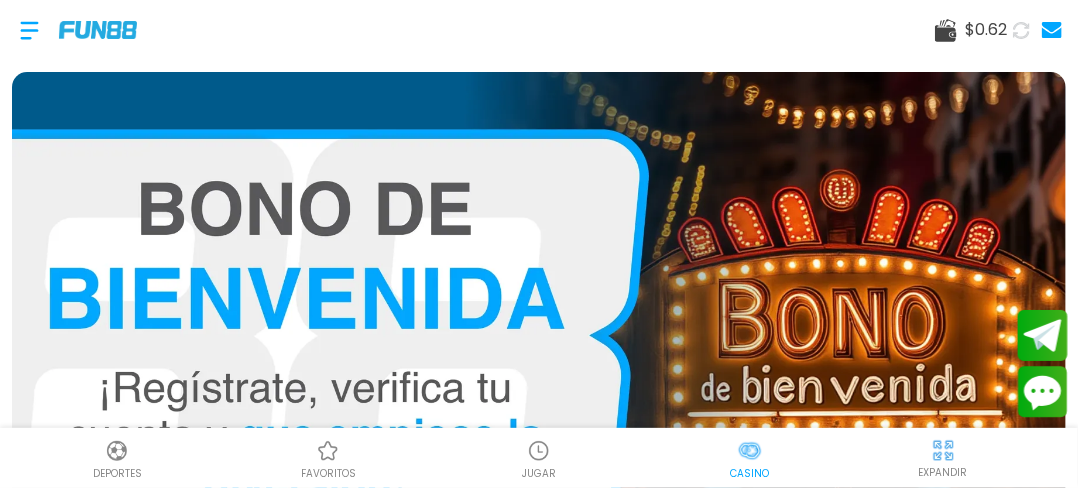 scroll, scrollTop: 0, scrollLeft: 4, axis: horizontal 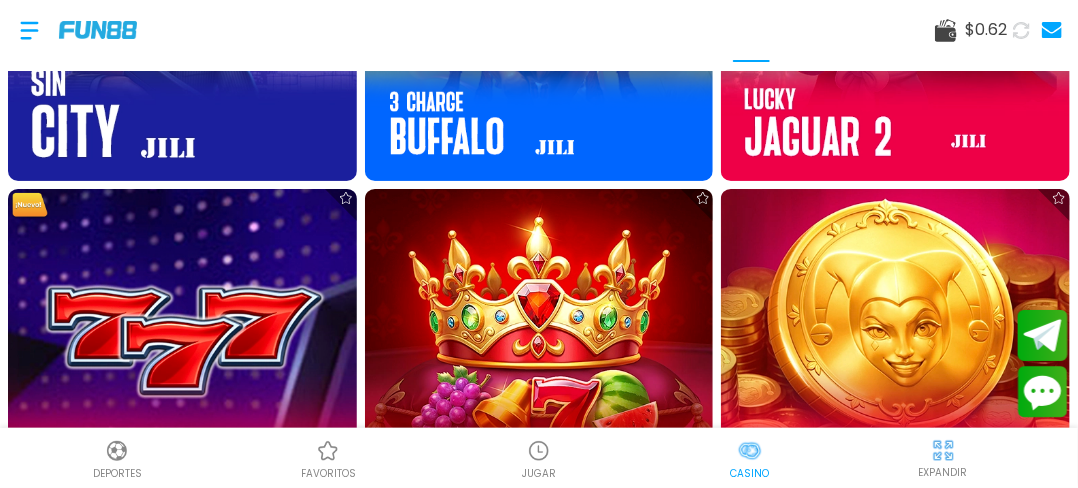 click on "Cargar más" at bounding box center [539, 634] 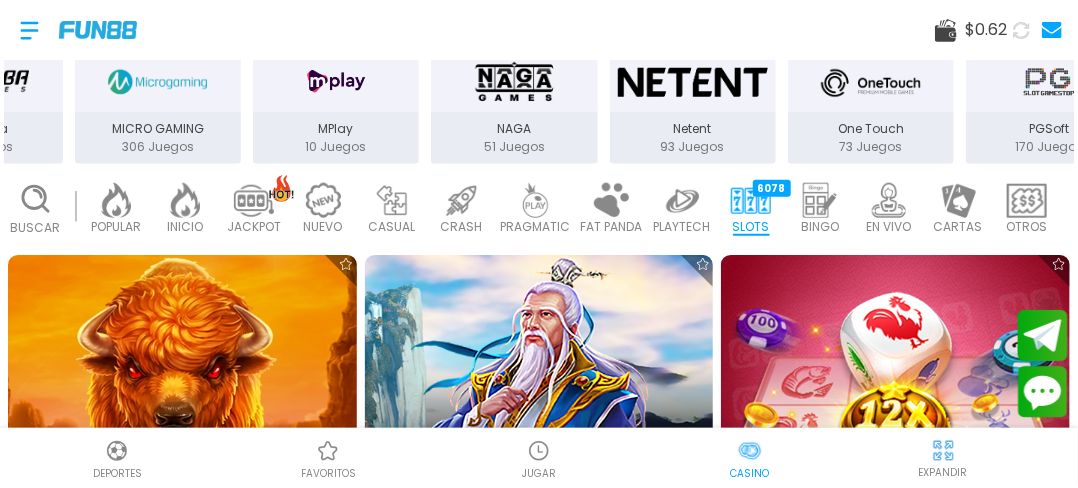 scroll, scrollTop: 520, scrollLeft: 0, axis: vertical 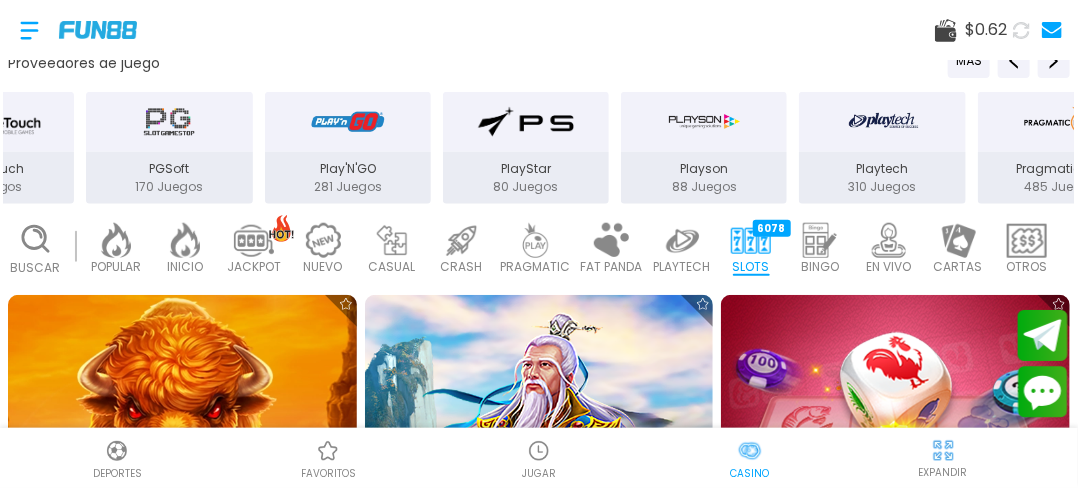 click at bounding box center [883, 122] 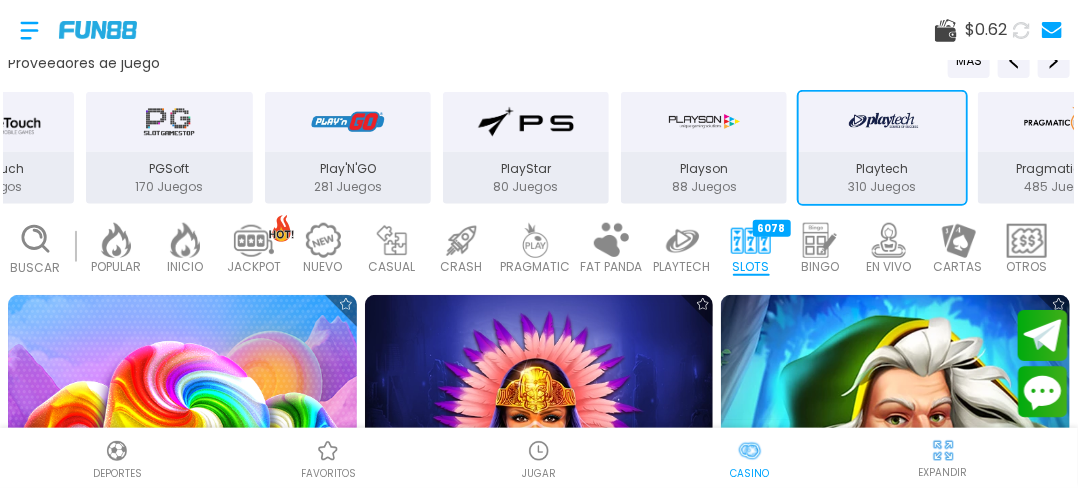 type 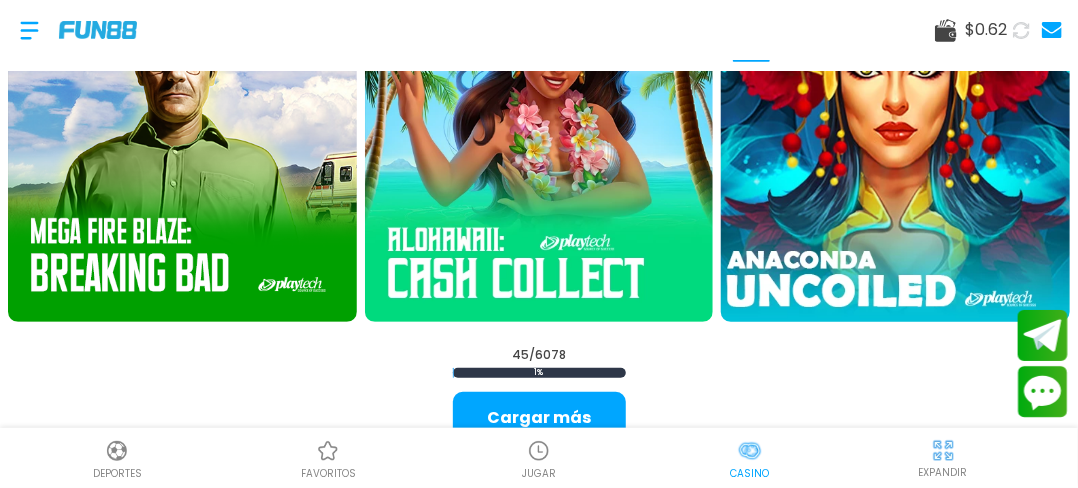 scroll, scrollTop: 5840, scrollLeft: 0, axis: vertical 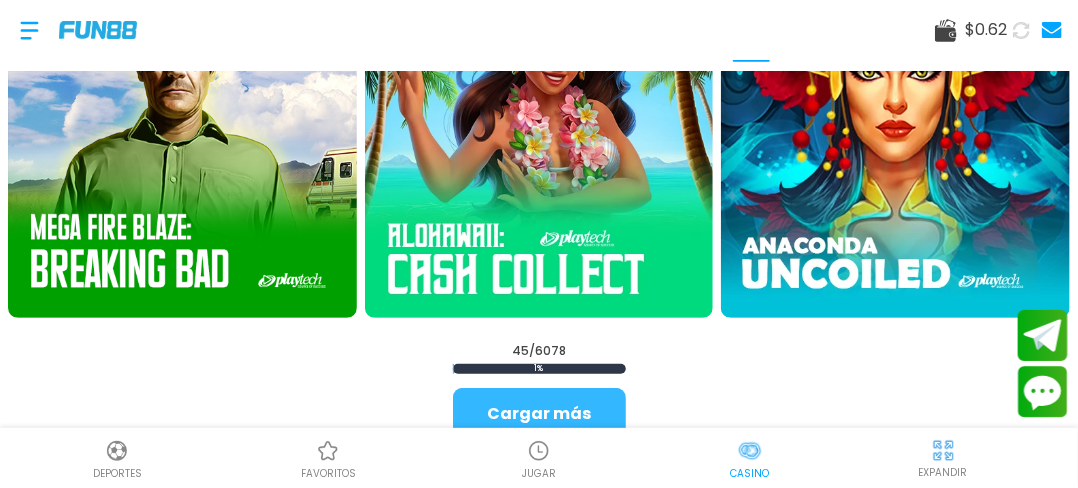 click on "Cargar más" at bounding box center (539, 414) 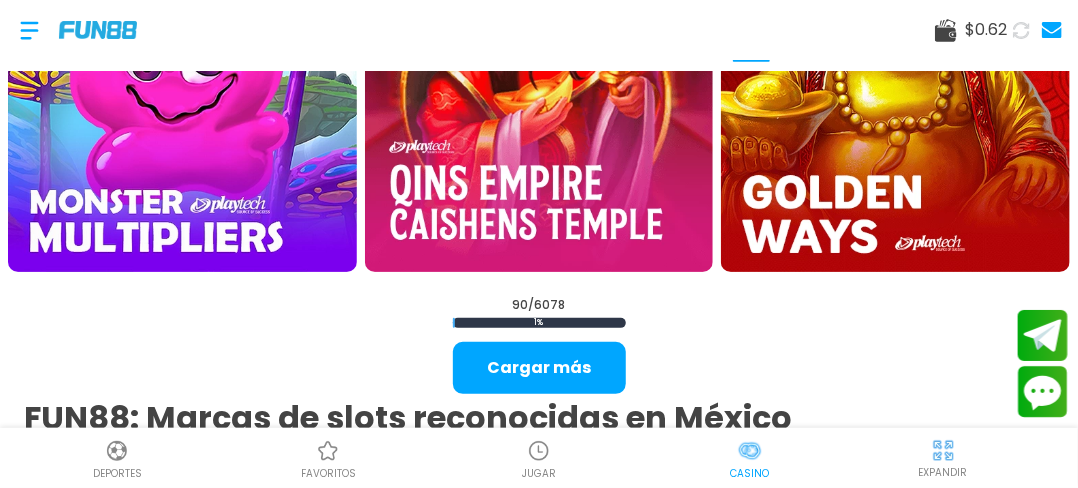 scroll, scrollTop: 11240, scrollLeft: 0, axis: vertical 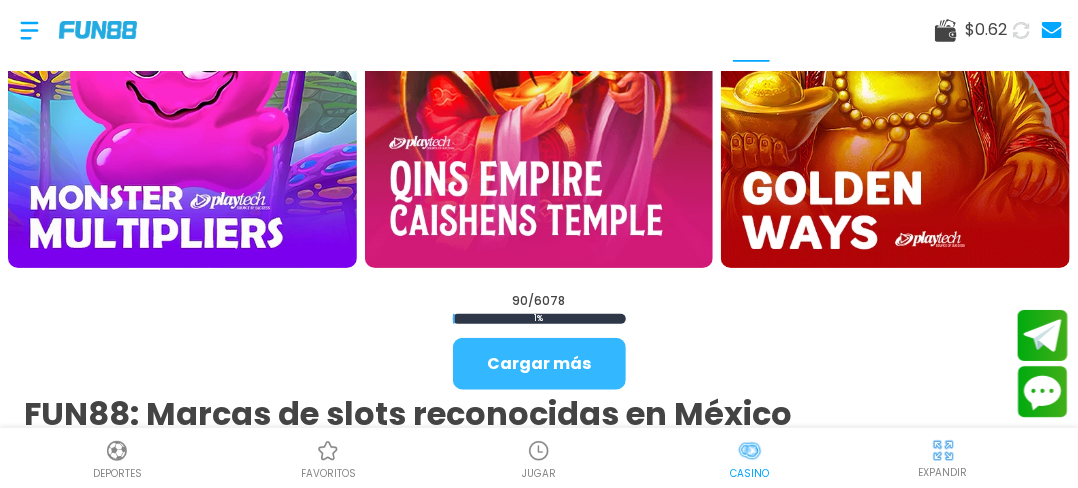 click on "Cargar más" at bounding box center [539, 364] 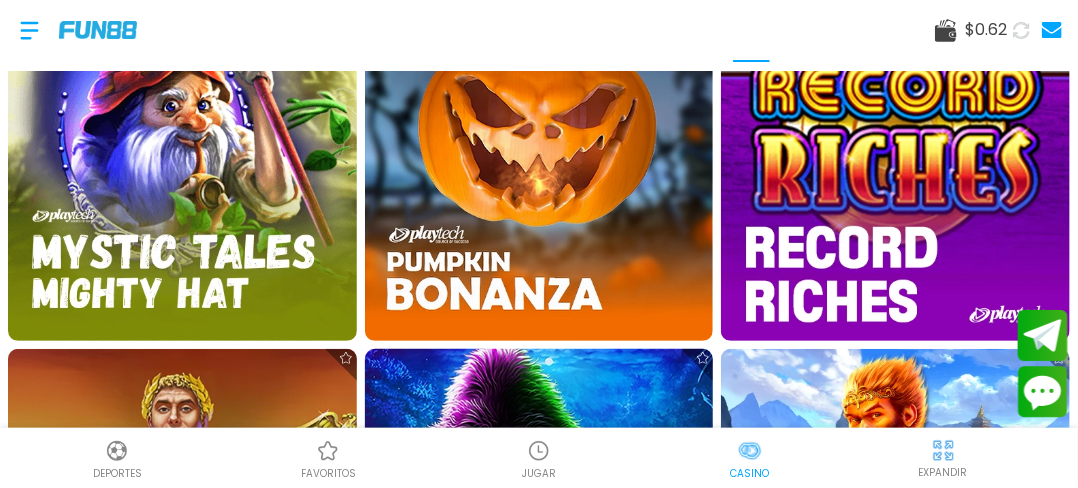 scroll, scrollTop: 16520, scrollLeft: 0, axis: vertical 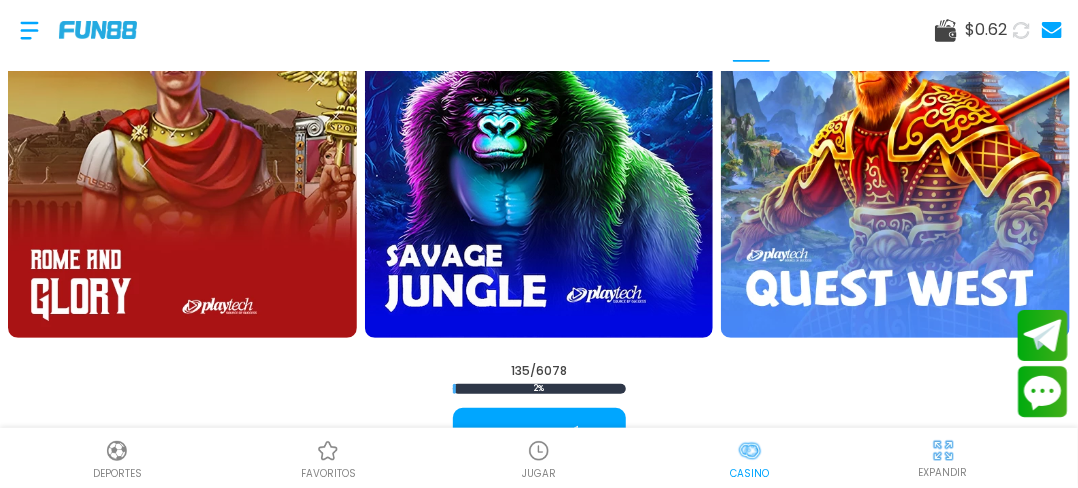 click on "Cargar más" at bounding box center (539, 434) 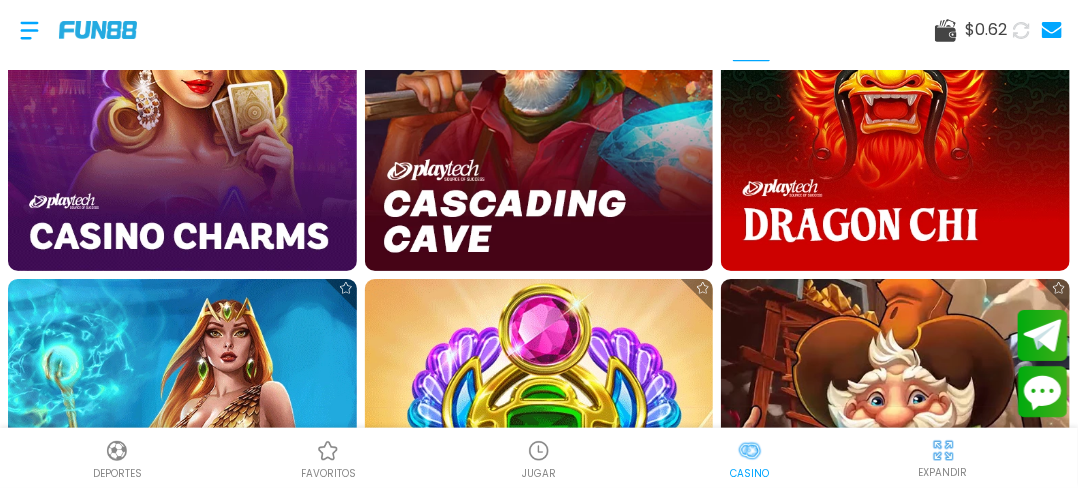 scroll, scrollTop: 20880, scrollLeft: 0, axis: vertical 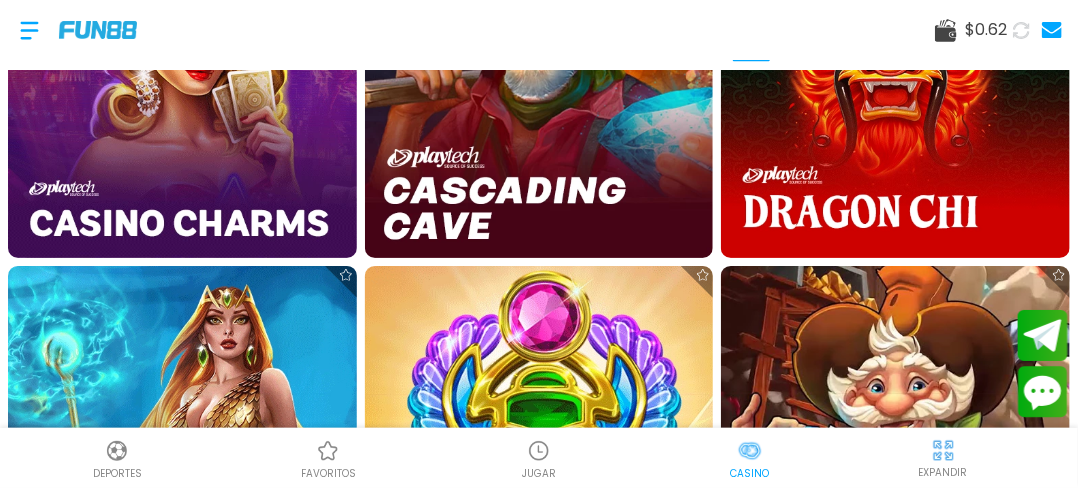 click at bounding box center (539, 440) 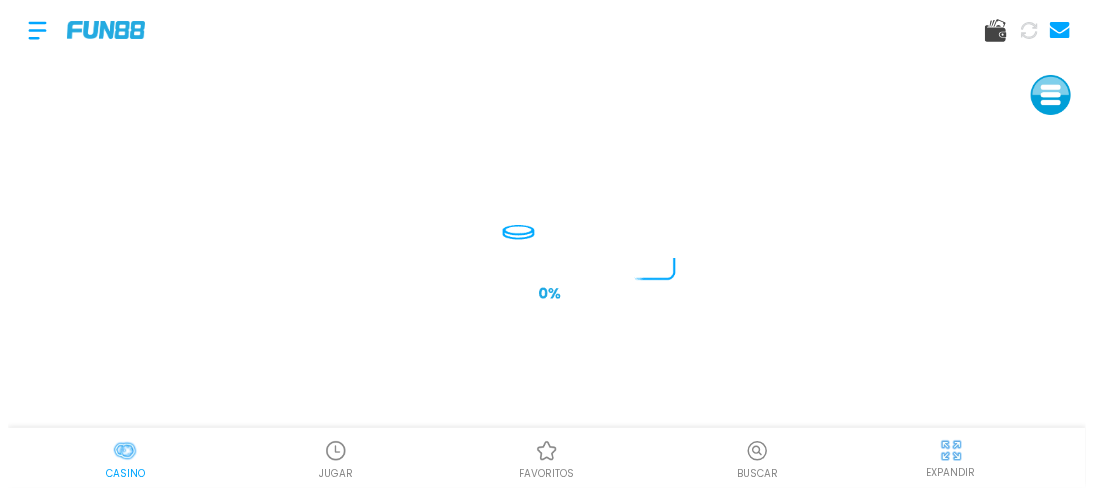 scroll, scrollTop: 0, scrollLeft: 0, axis: both 